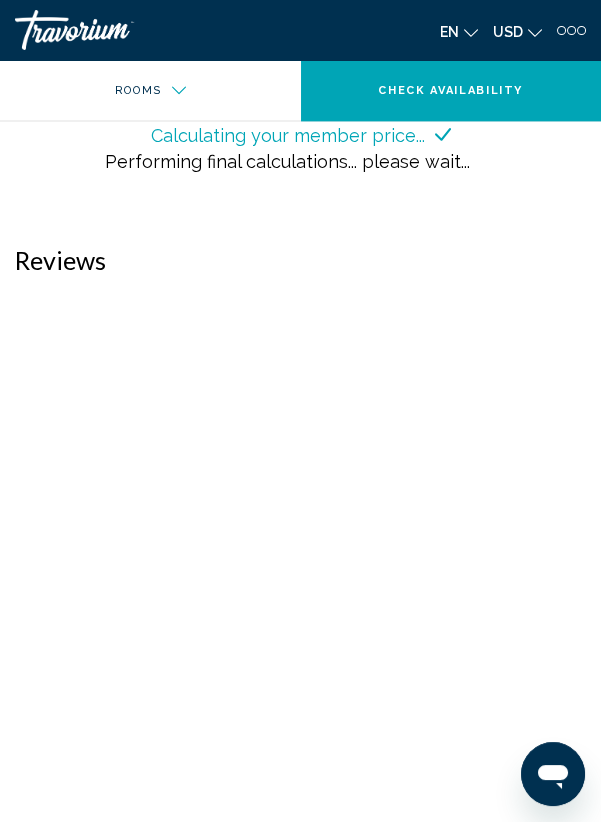 scroll, scrollTop: 3833, scrollLeft: 0, axis: vertical 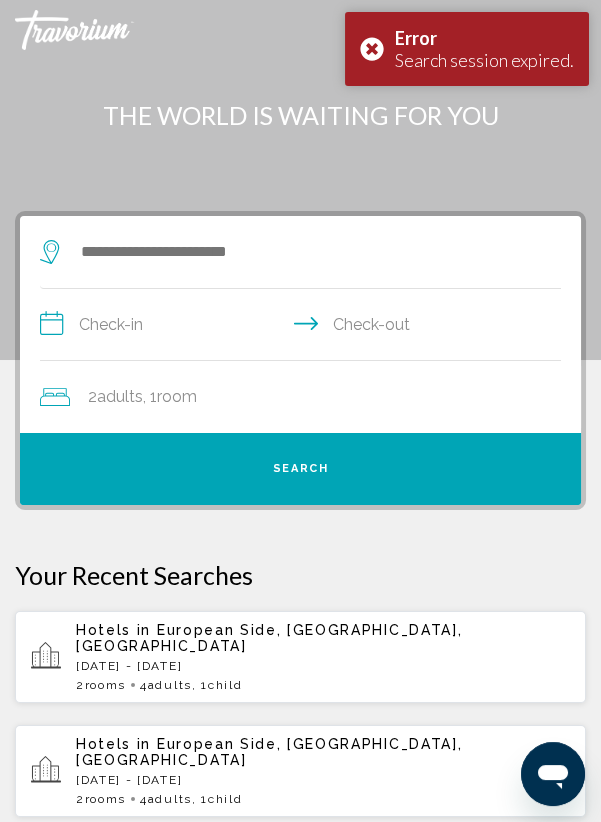 click on "Error   Search session expired." at bounding box center (467, 49) 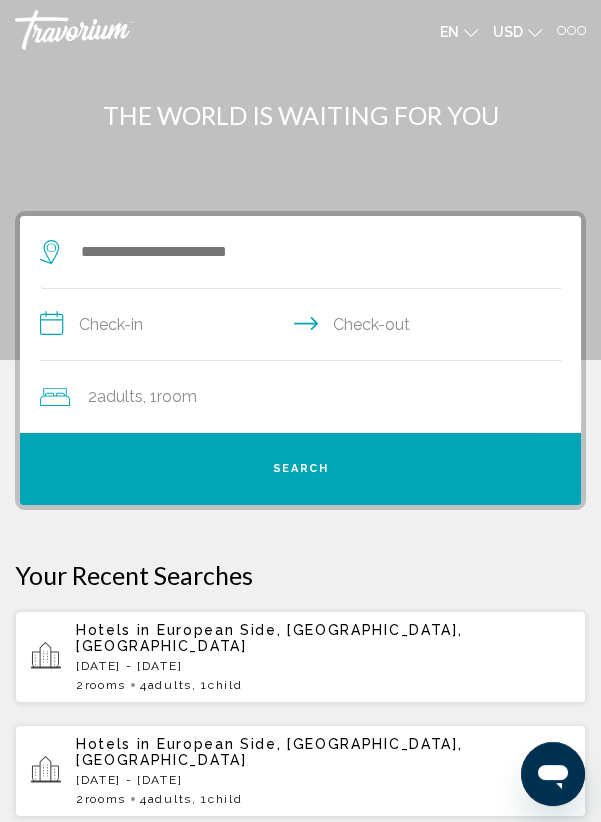 click on "Thu, 17 Jul - Sun, 20 Jul" at bounding box center (323, 666) 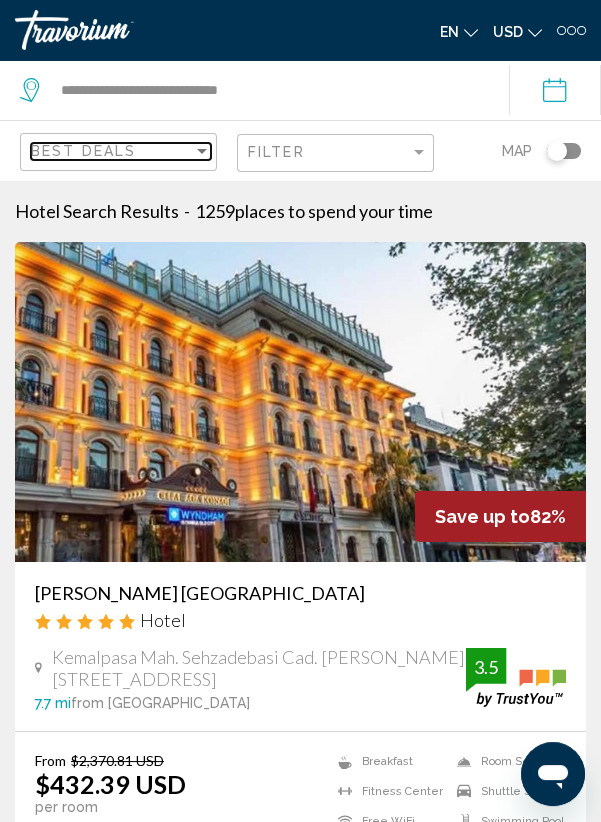 click at bounding box center [202, 151] 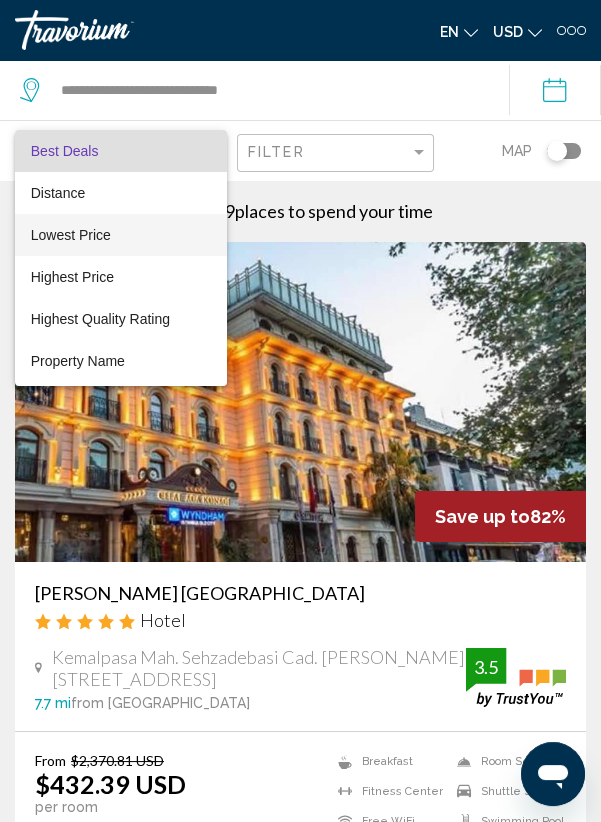 click on "Lowest Price" at bounding box center (121, 235) 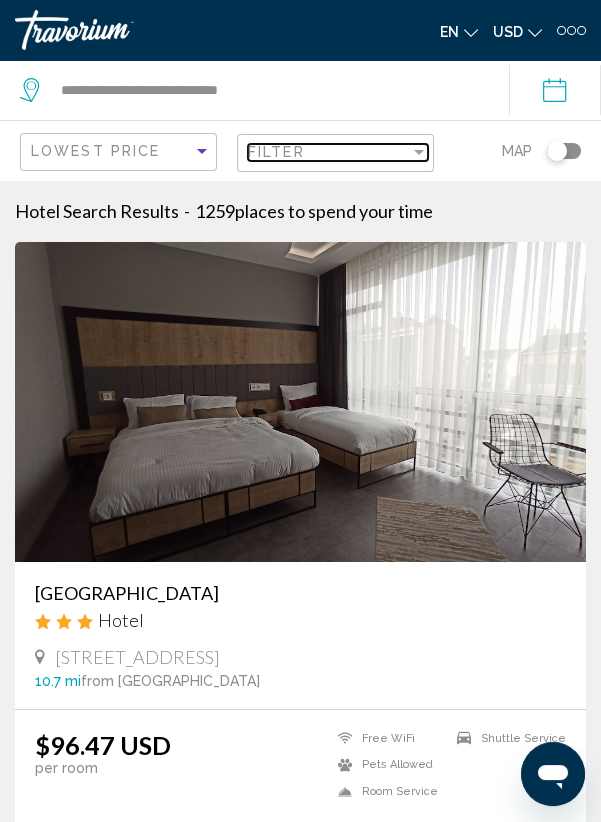 click on "Filter" at bounding box center (329, 152) 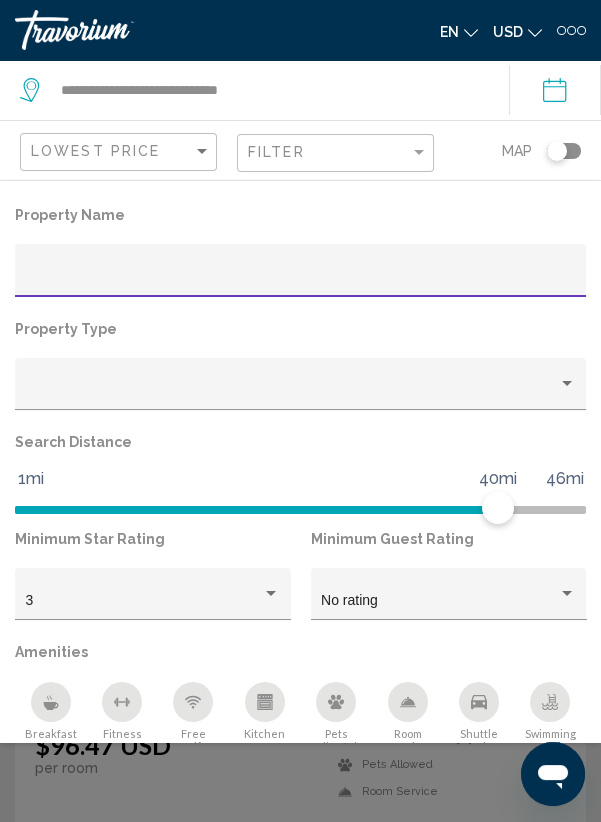 scroll, scrollTop: 141, scrollLeft: 0, axis: vertical 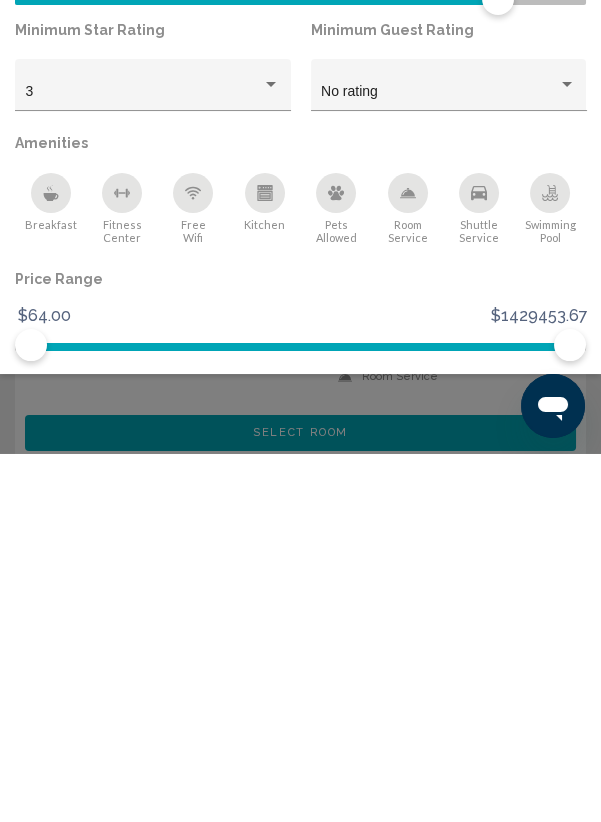 click 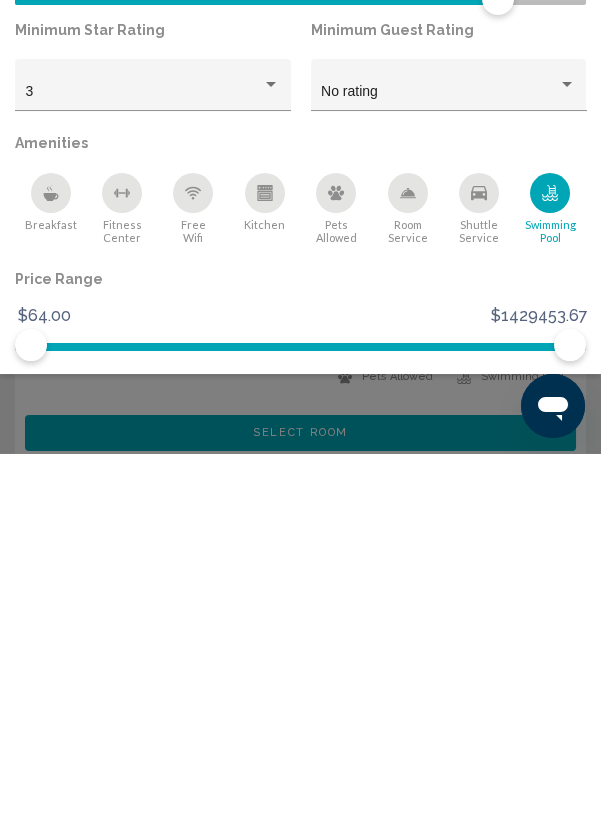 scroll, scrollTop: 47, scrollLeft: 0, axis: vertical 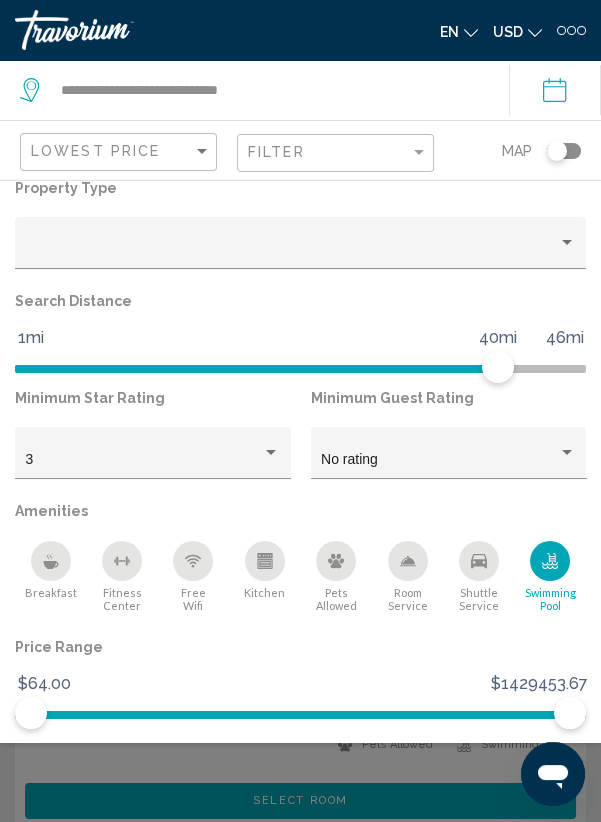 click 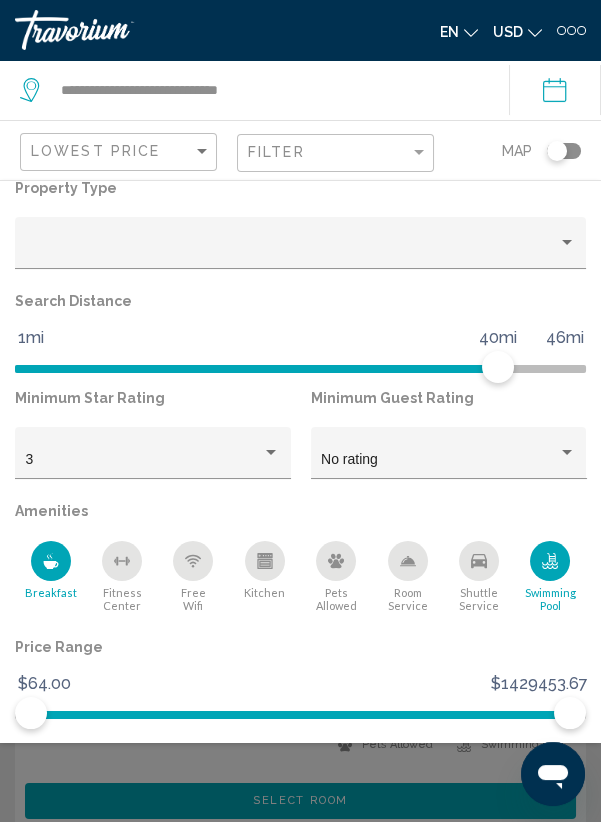 click 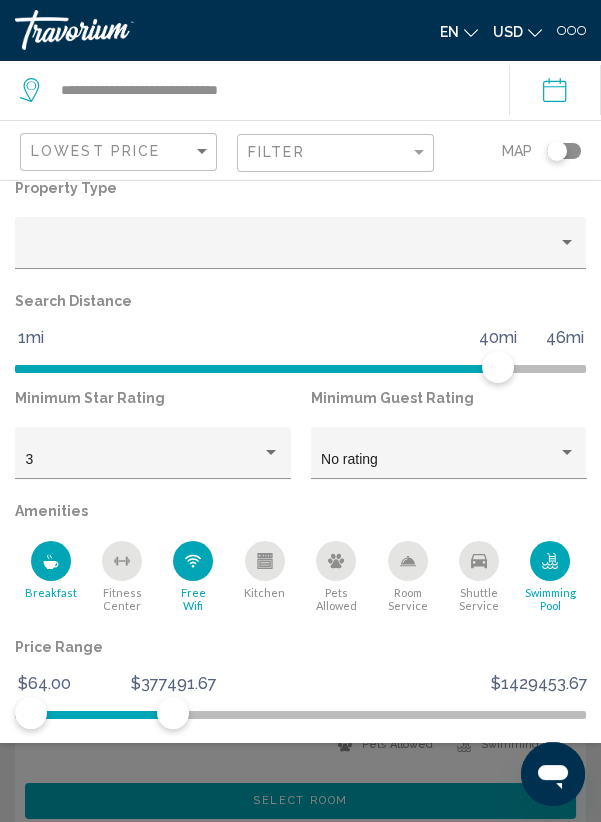 click on "Show Results" 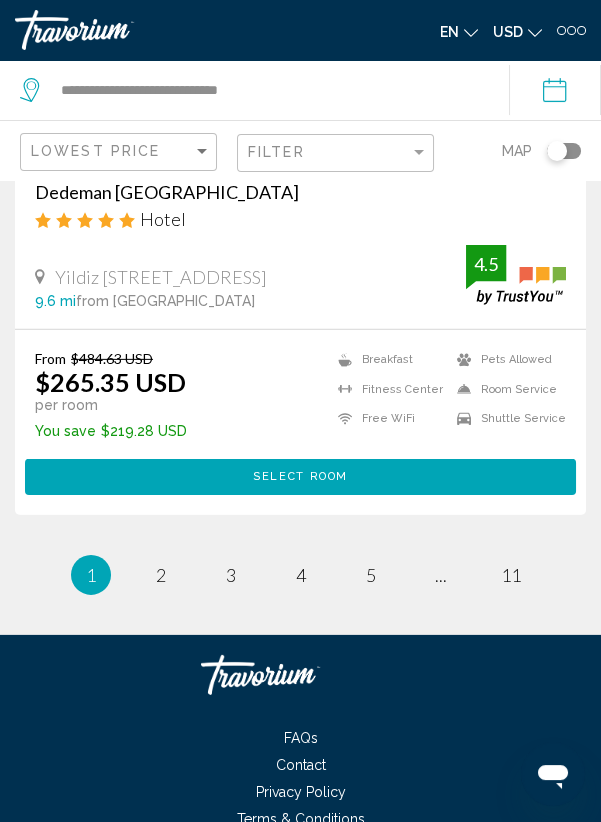 scroll, scrollTop: 8131, scrollLeft: 0, axis: vertical 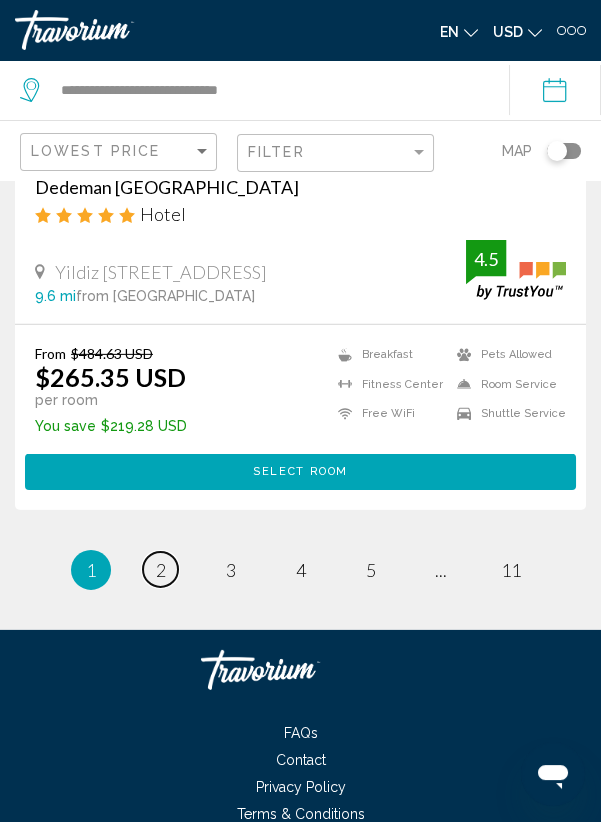 click on "page  2" at bounding box center [160, 569] 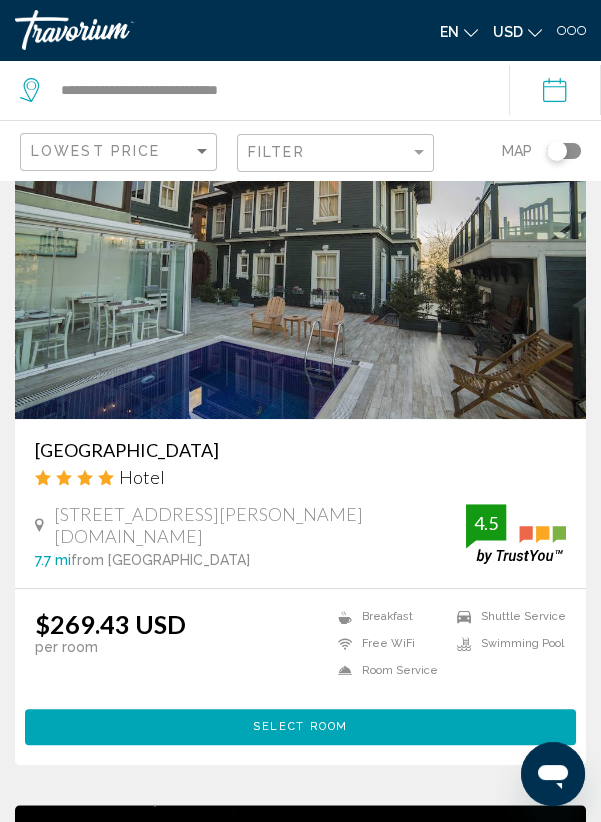 scroll, scrollTop: 864, scrollLeft: 0, axis: vertical 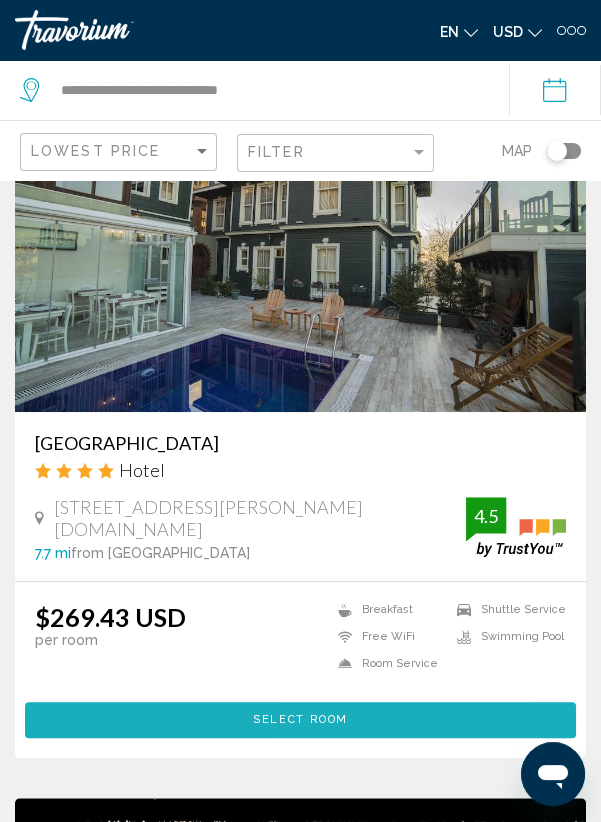 click on "Select Room" at bounding box center (300, 719) 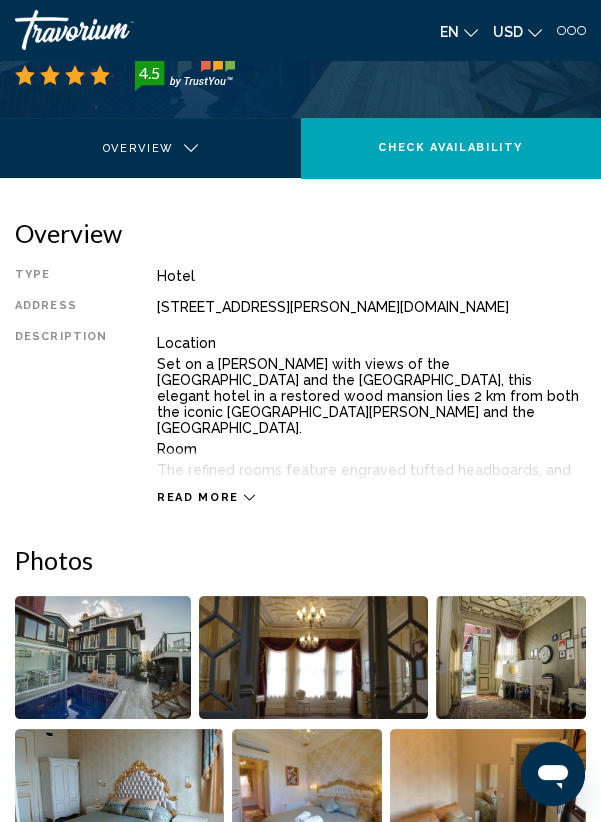 scroll, scrollTop: 407, scrollLeft: 0, axis: vertical 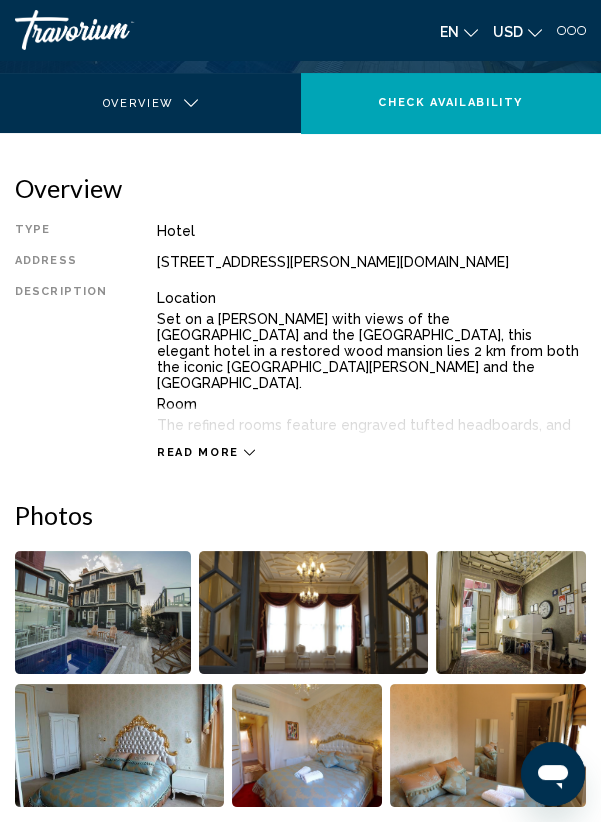 click on "Read more" at bounding box center (198, 452) 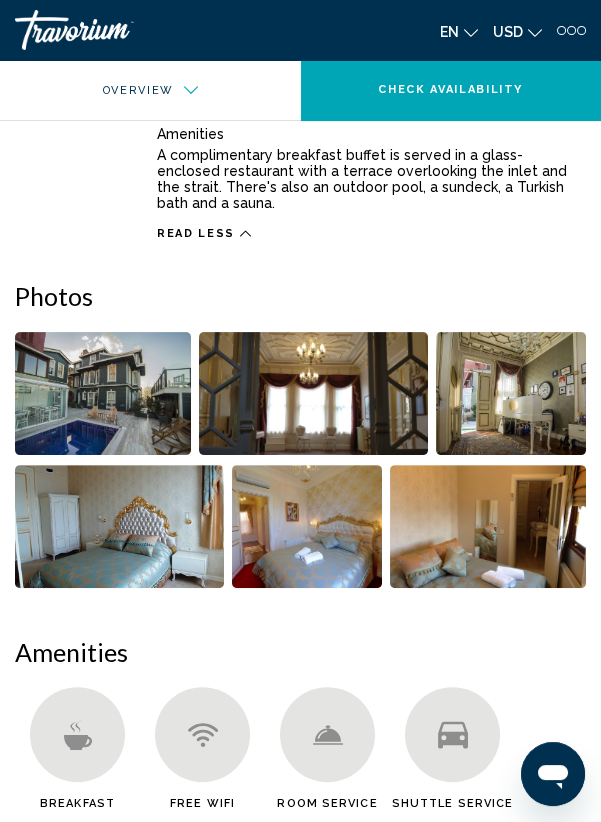 scroll, scrollTop: 769, scrollLeft: 0, axis: vertical 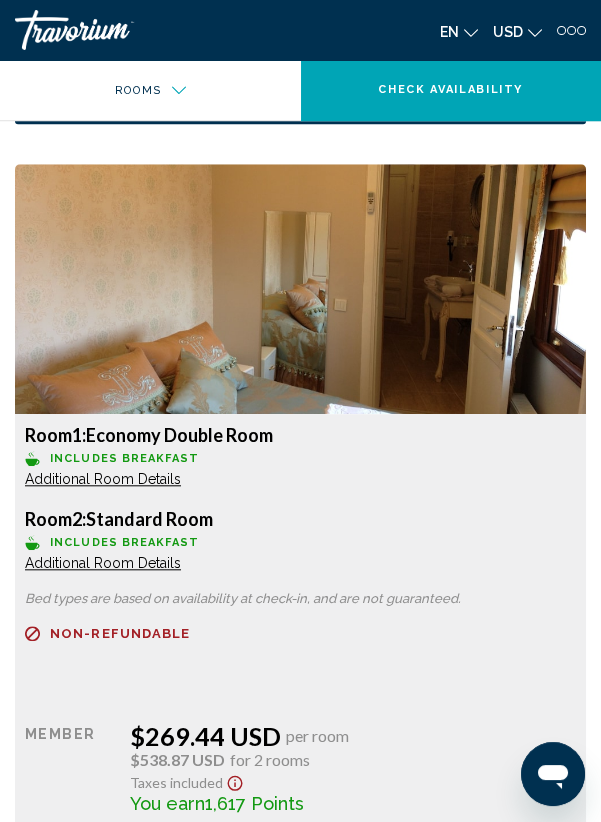 click on "Additional Room Details" at bounding box center [103, 479] 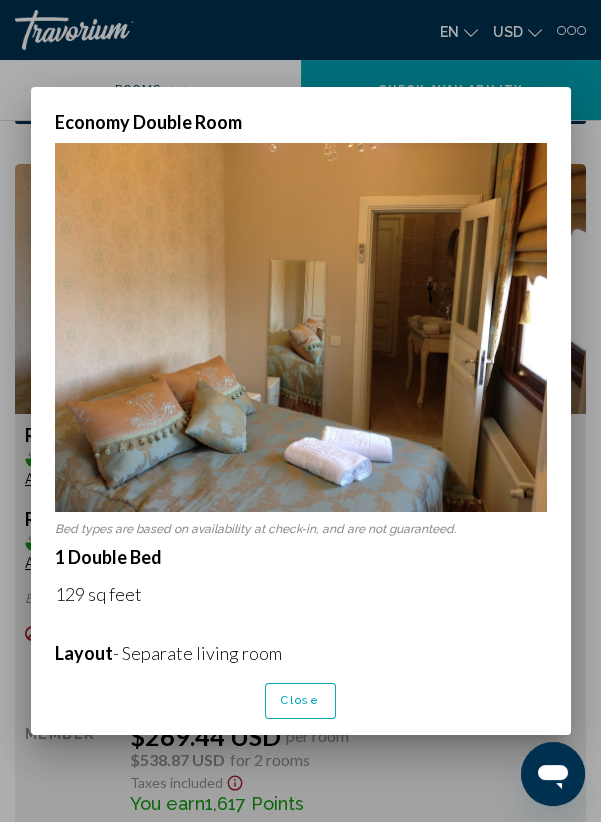 scroll, scrollTop: 0, scrollLeft: 0, axis: both 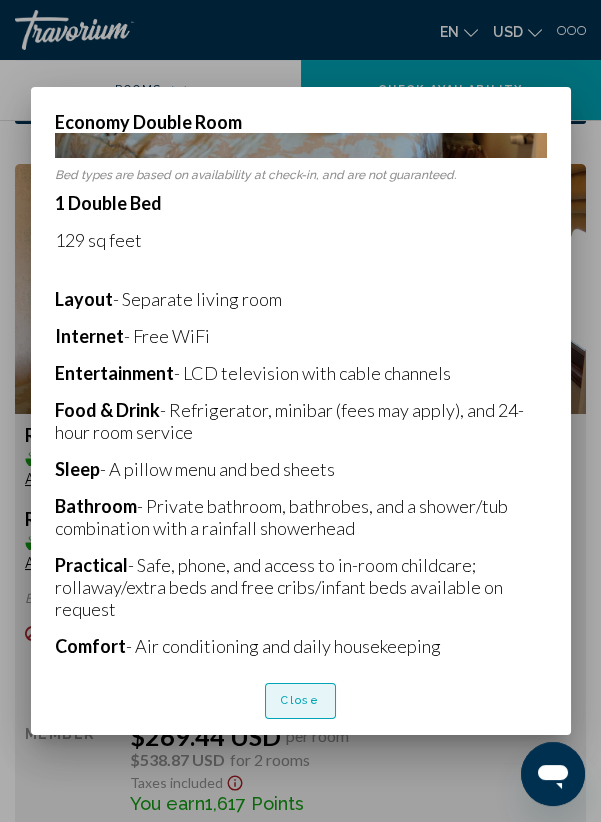 click on "Close" at bounding box center [300, 700] 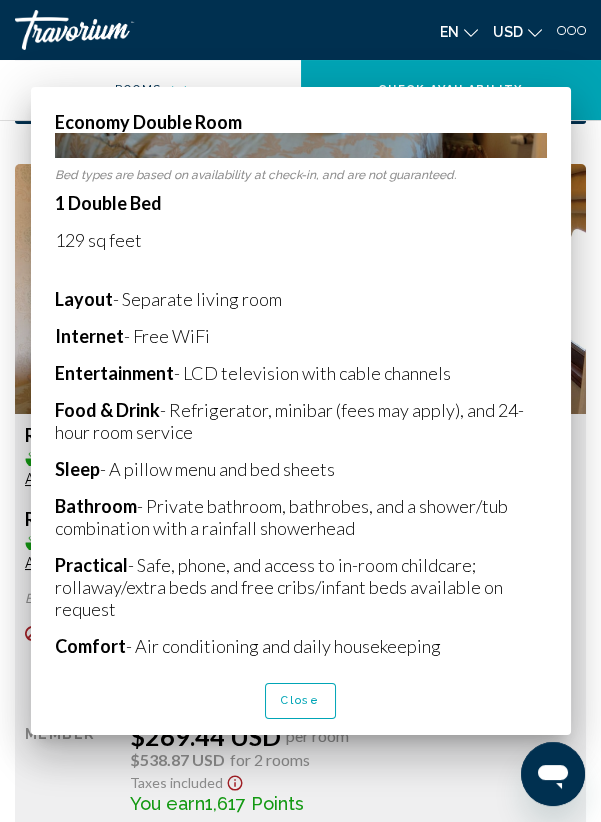 scroll, scrollTop: 2587, scrollLeft: 0, axis: vertical 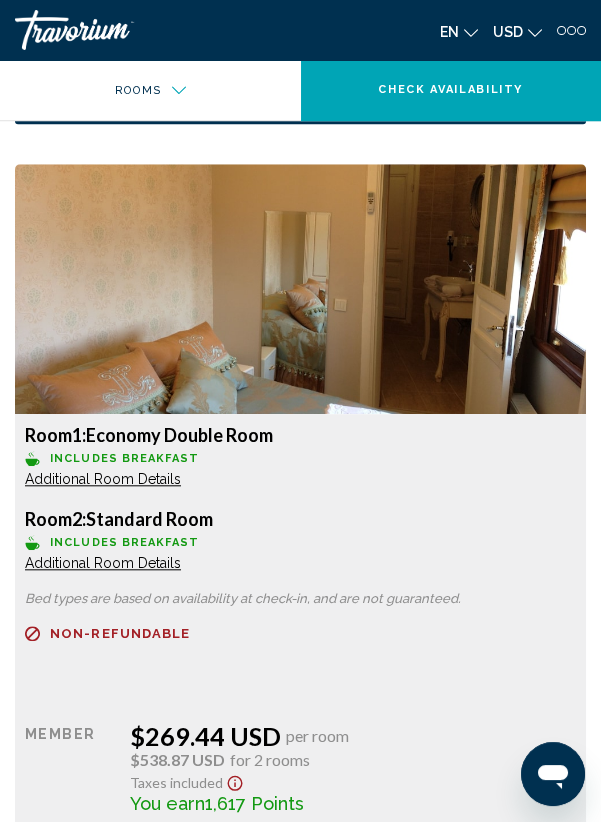 click on "Additional Room Details" at bounding box center (103, 563) 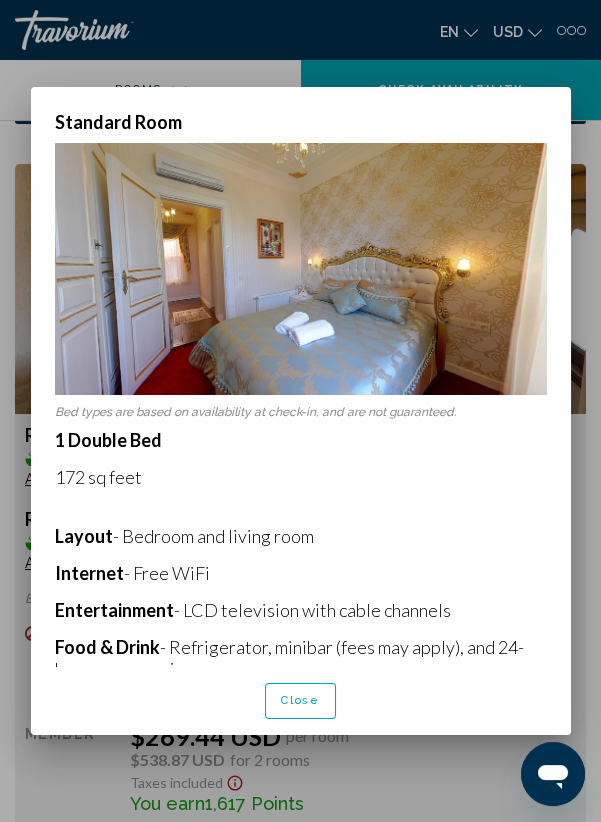 scroll, scrollTop: 0, scrollLeft: 0, axis: both 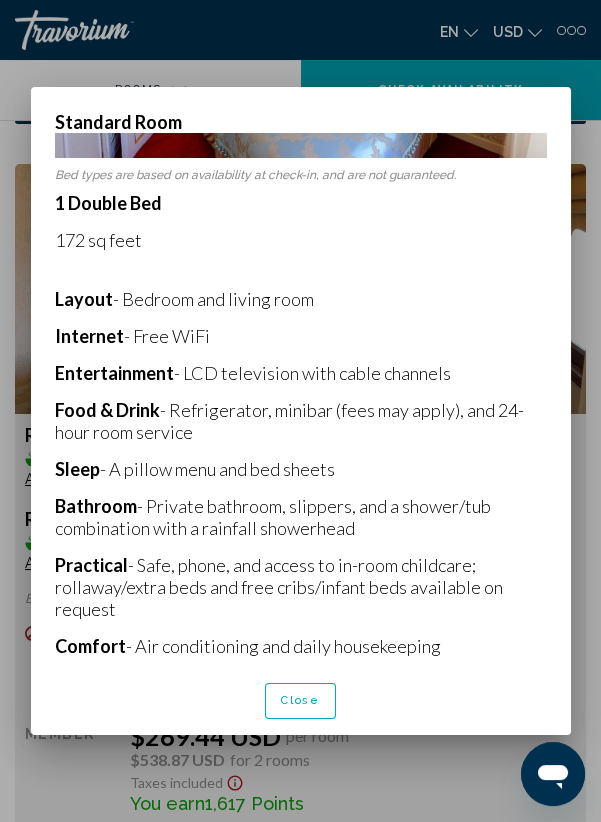click on "Close" at bounding box center [300, 701] 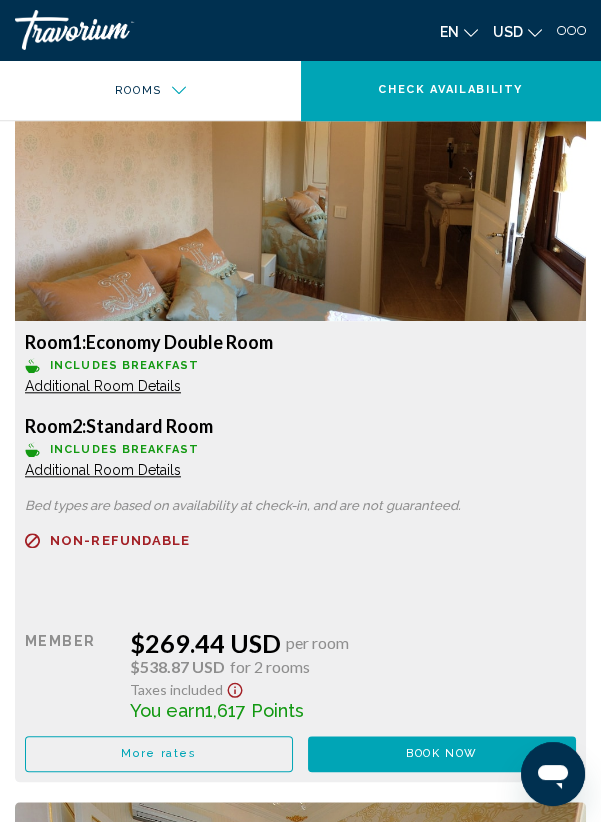 scroll, scrollTop: 2680, scrollLeft: 0, axis: vertical 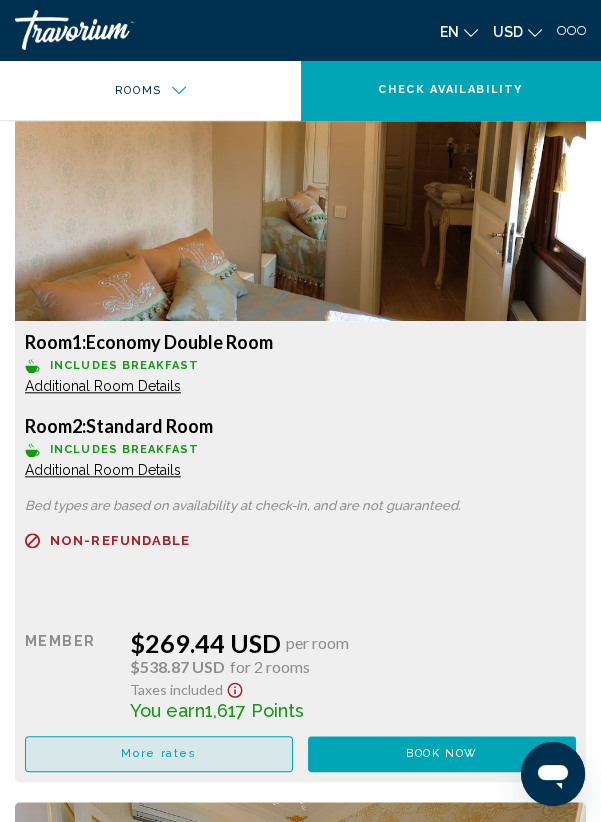 click on "More rates" at bounding box center [159, 753] 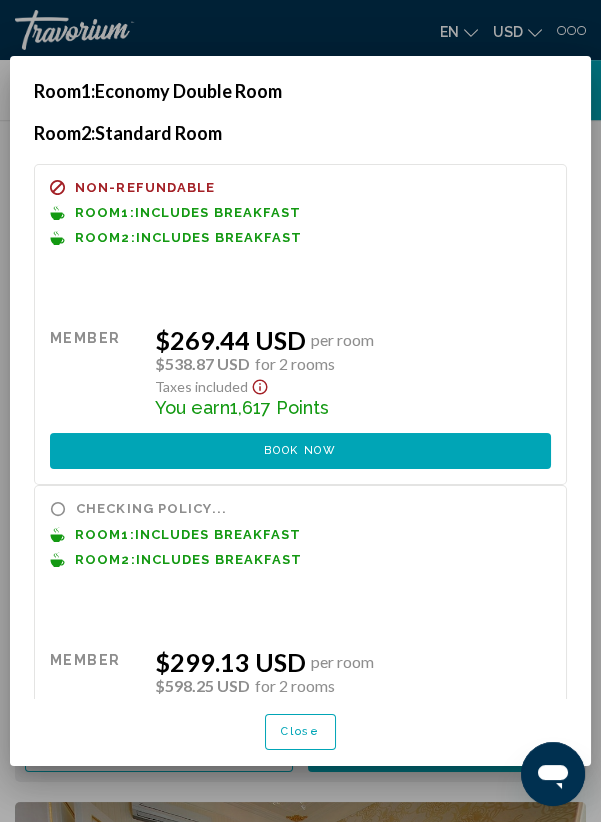 scroll, scrollTop: 0, scrollLeft: 0, axis: both 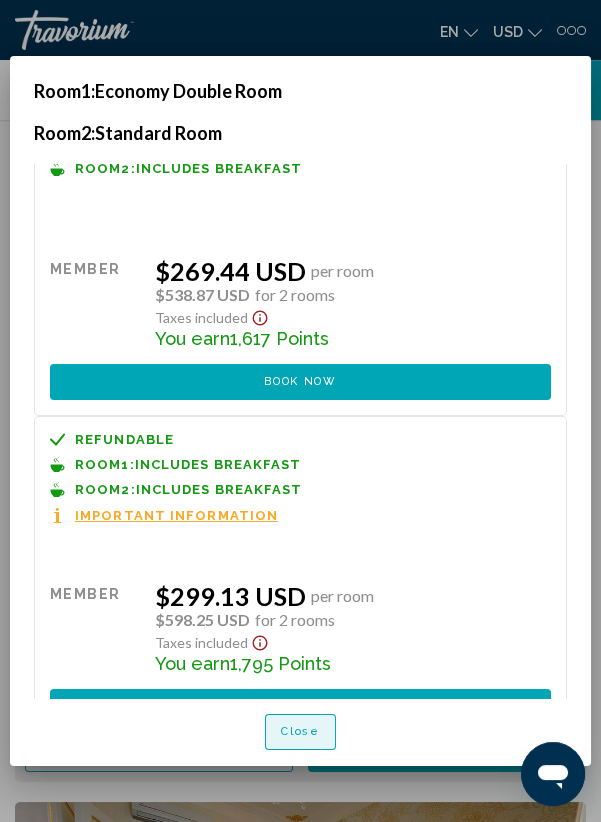 click on "Close" at bounding box center [300, 731] 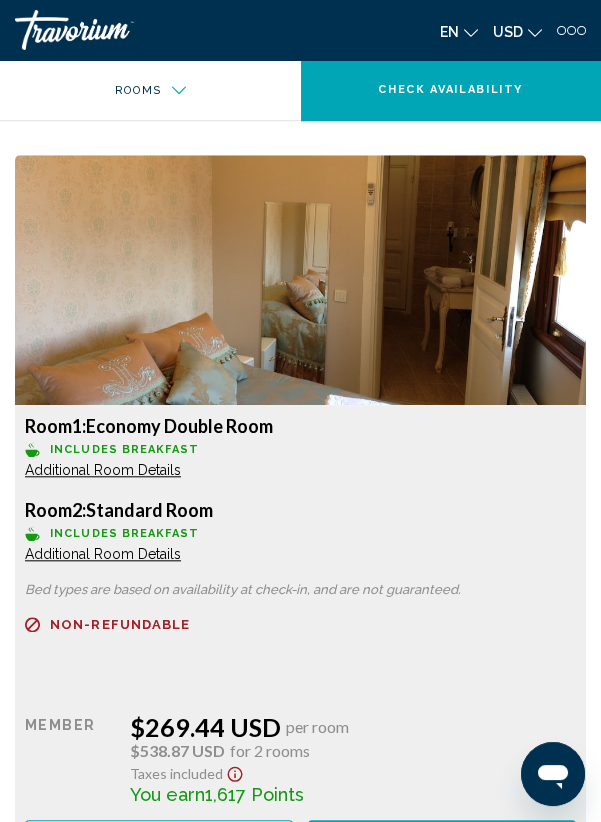 scroll, scrollTop: 2570, scrollLeft: 0, axis: vertical 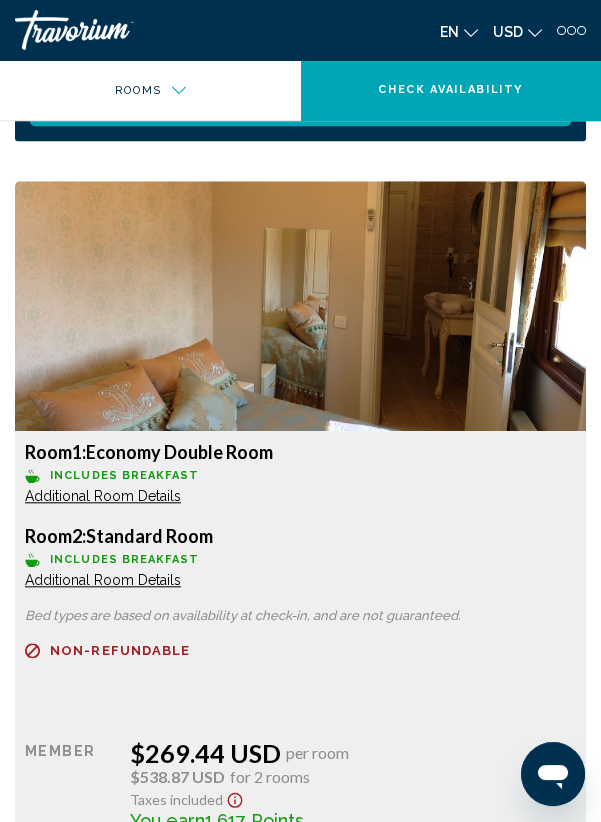 click at bounding box center (300, 306) 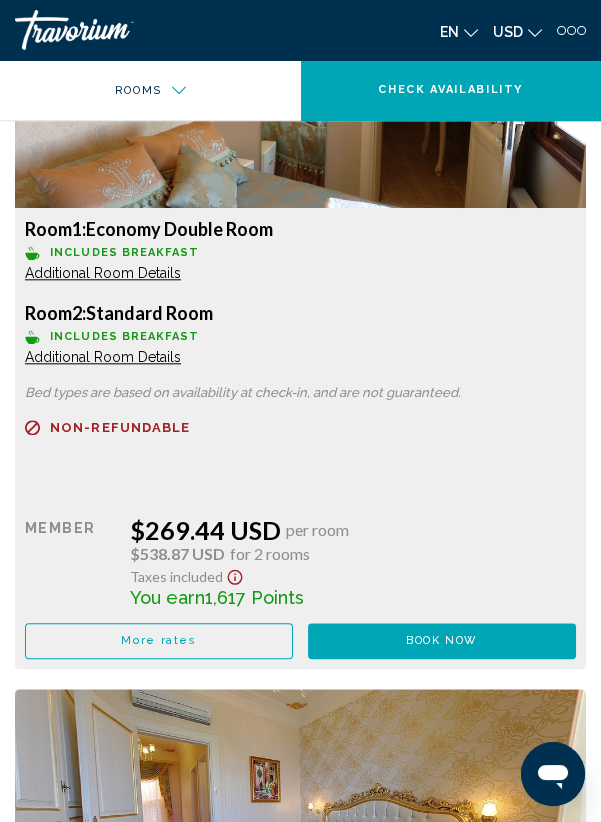 scroll, scrollTop: 2788, scrollLeft: 0, axis: vertical 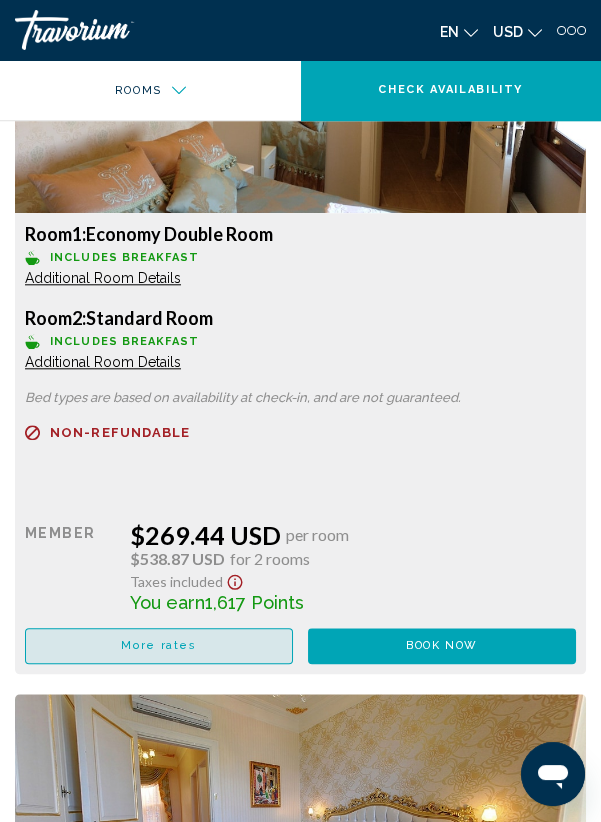 click on "More rates" at bounding box center (159, 646) 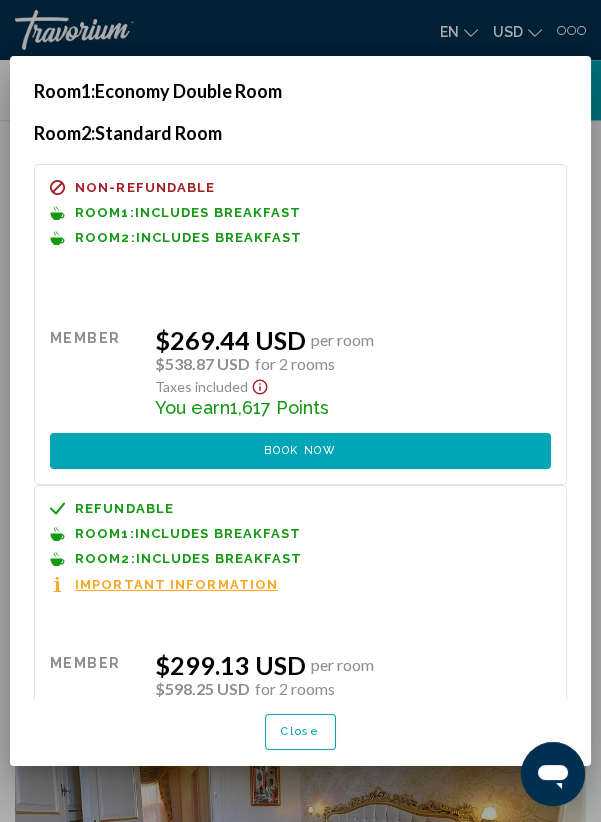 scroll, scrollTop: 0, scrollLeft: 0, axis: both 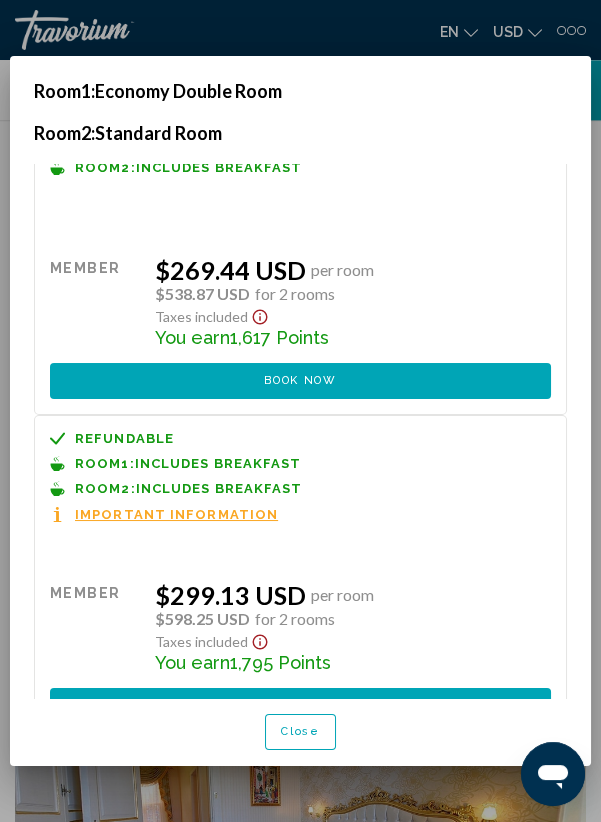 click on "Important Information" at bounding box center [176, 514] 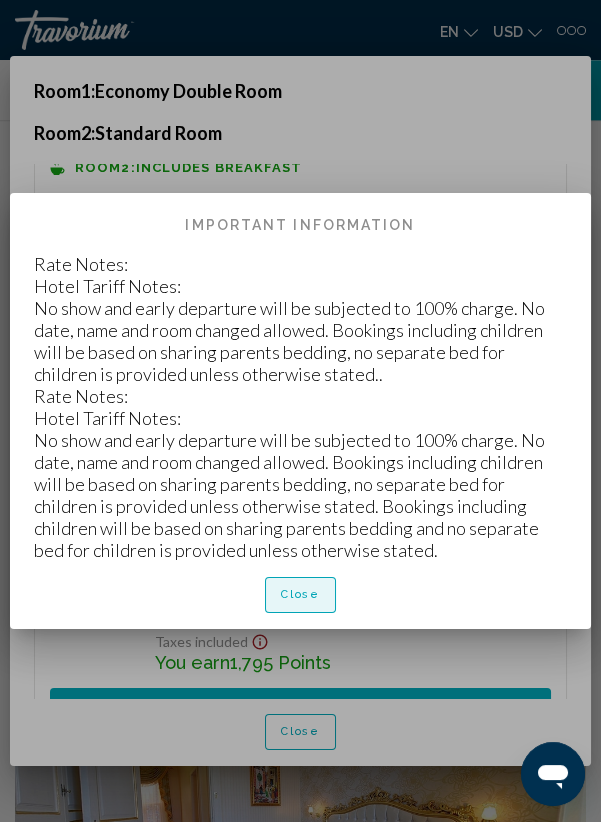 click on "Close" at bounding box center (300, 595) 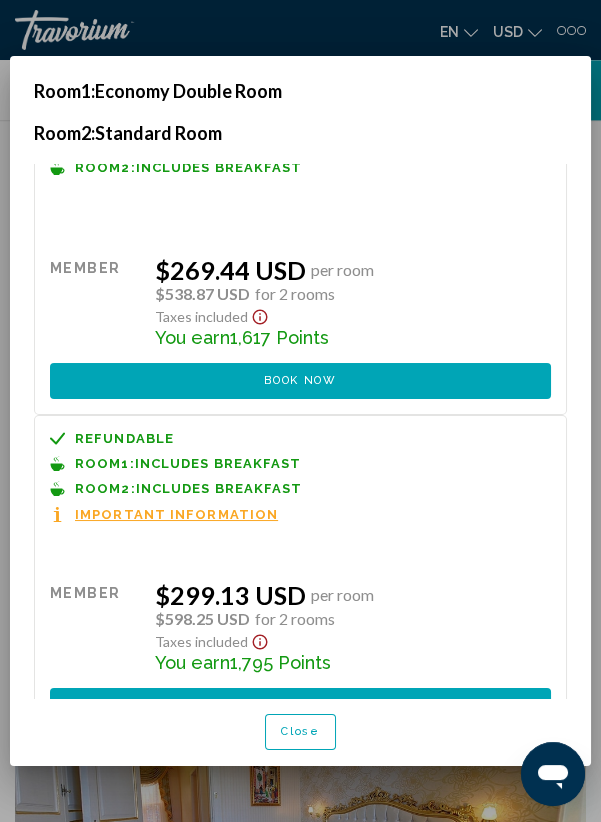 scroll, scrollTop: 0, scrollLeft: 0, axis: both 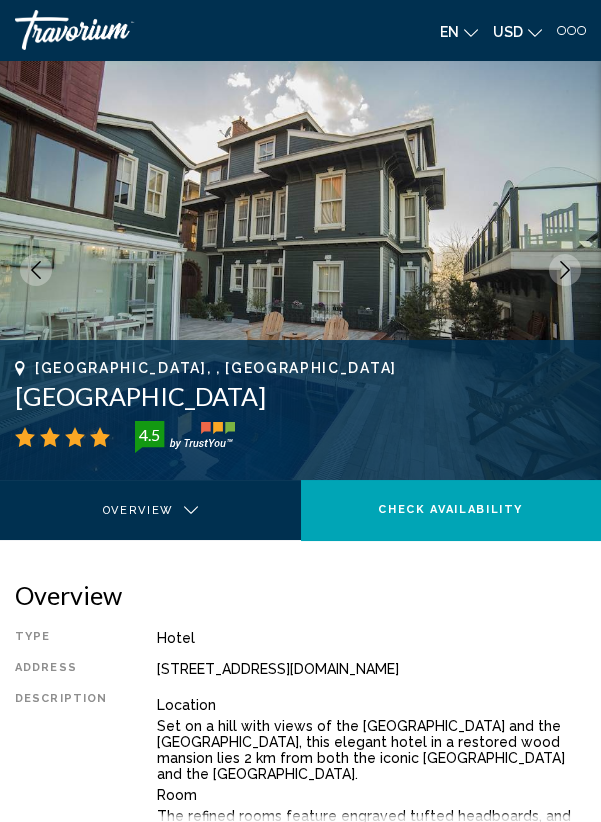 click at bounding box center (565, 270) 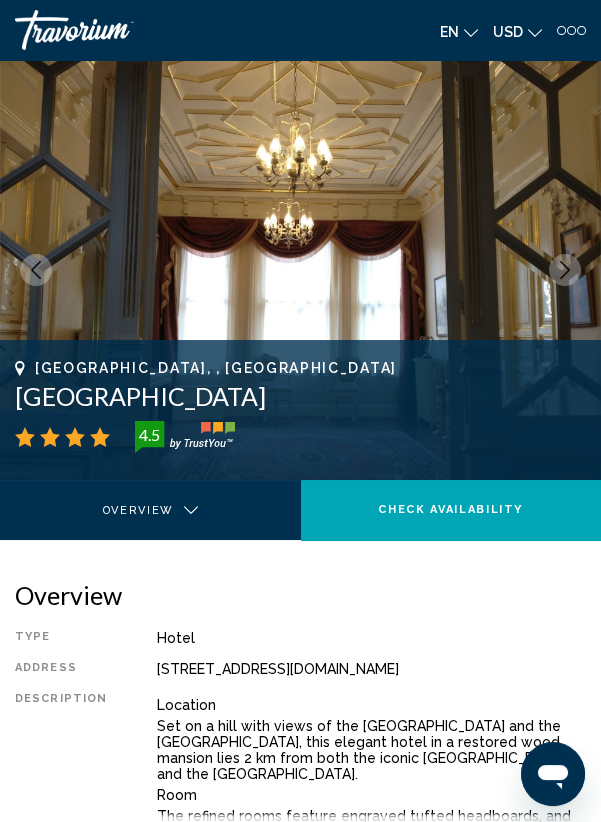 scroll, scrollTop: 0, scrollLeft: 0, axis: both 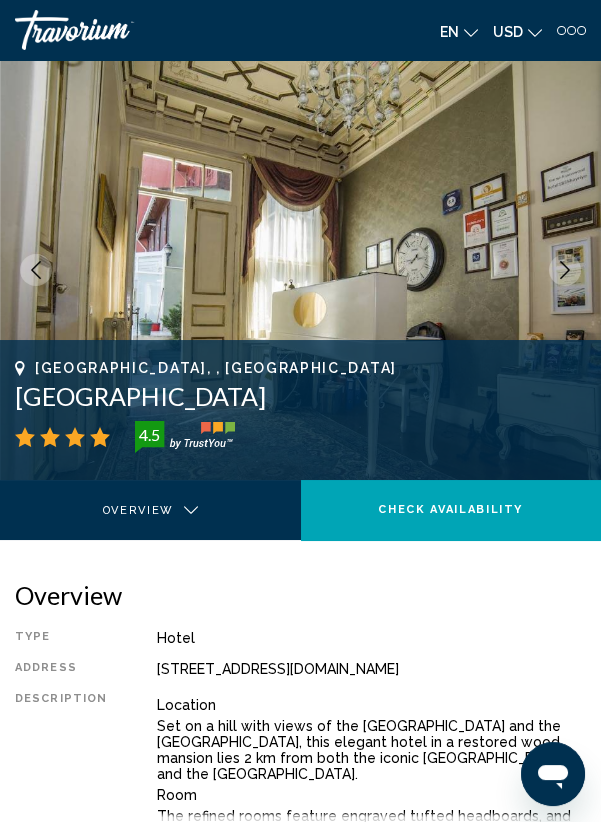 click at bounding box center (565, 270) 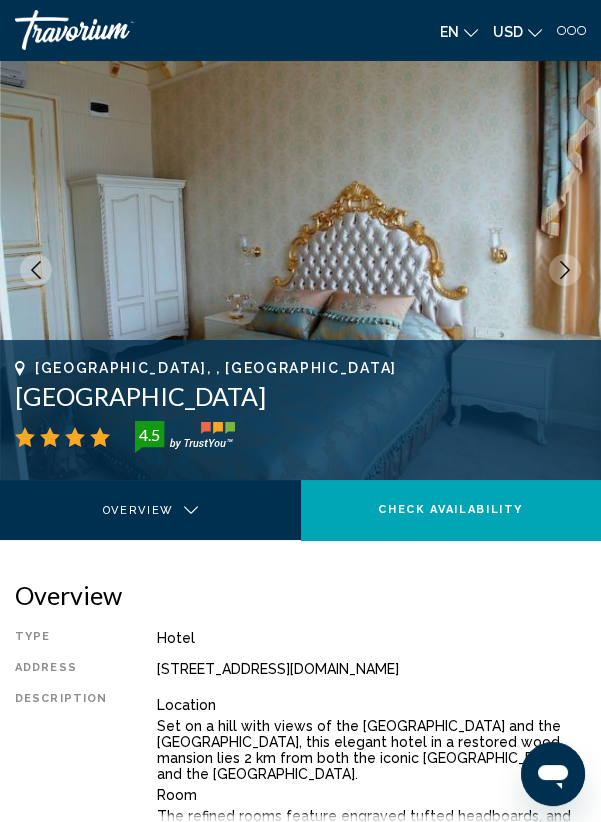 click at bounding box center [565, 270] 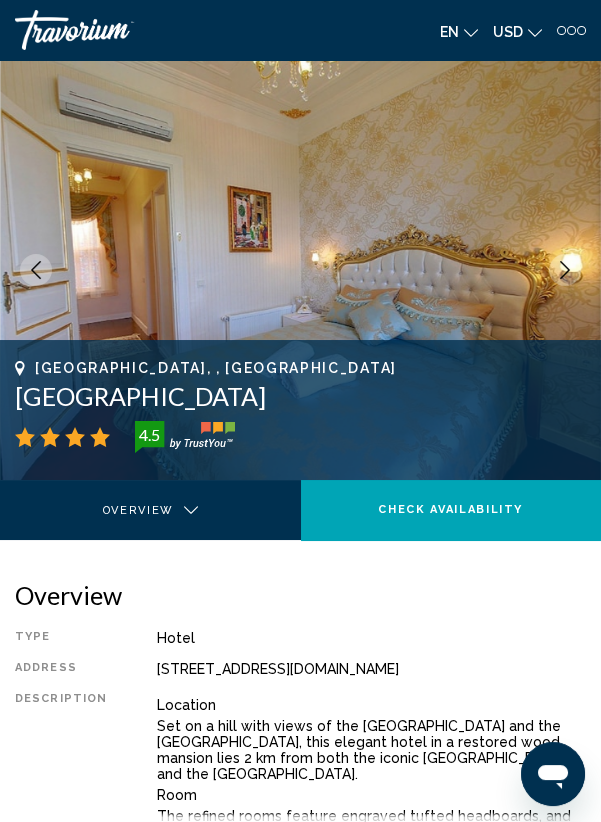 click at bounding box center [565, 270] 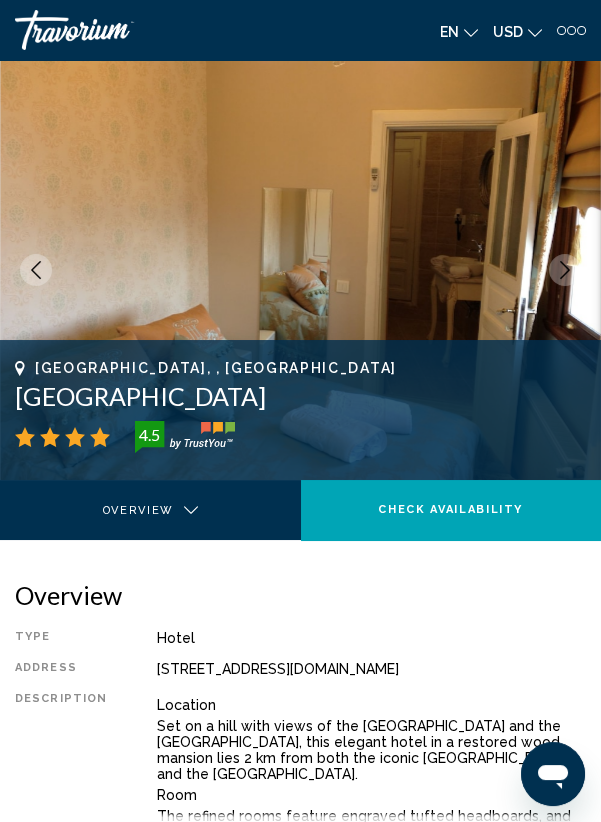 click at bounding box center (565, 270) 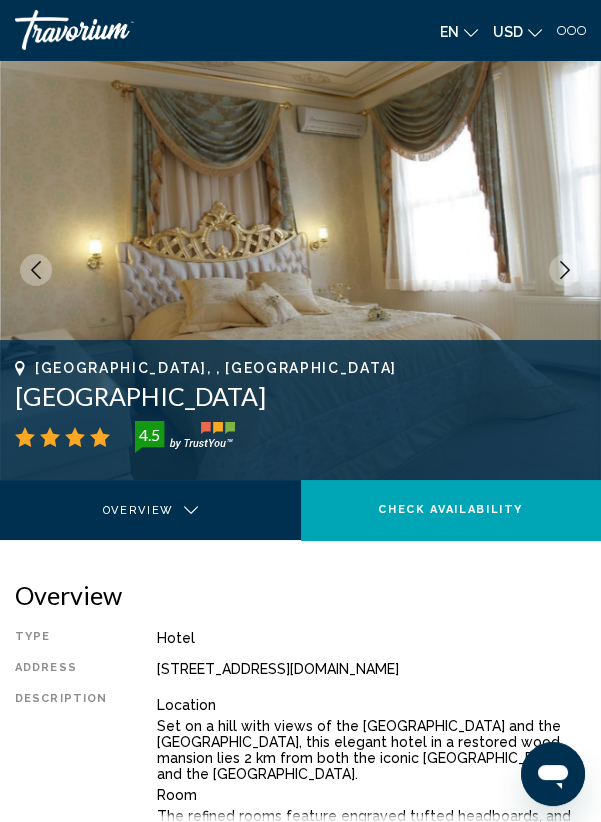 click at bounding box center [565, 270] 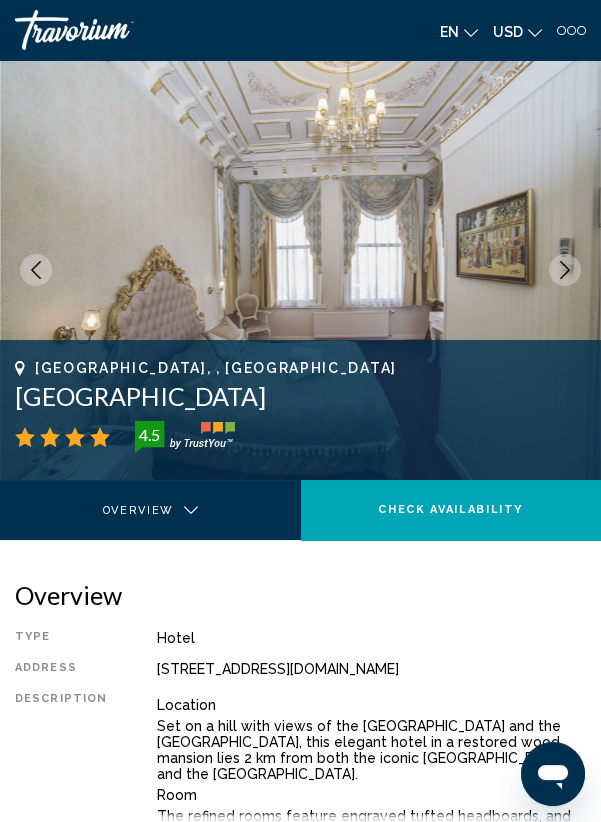 click at bounding box center [300, 270] 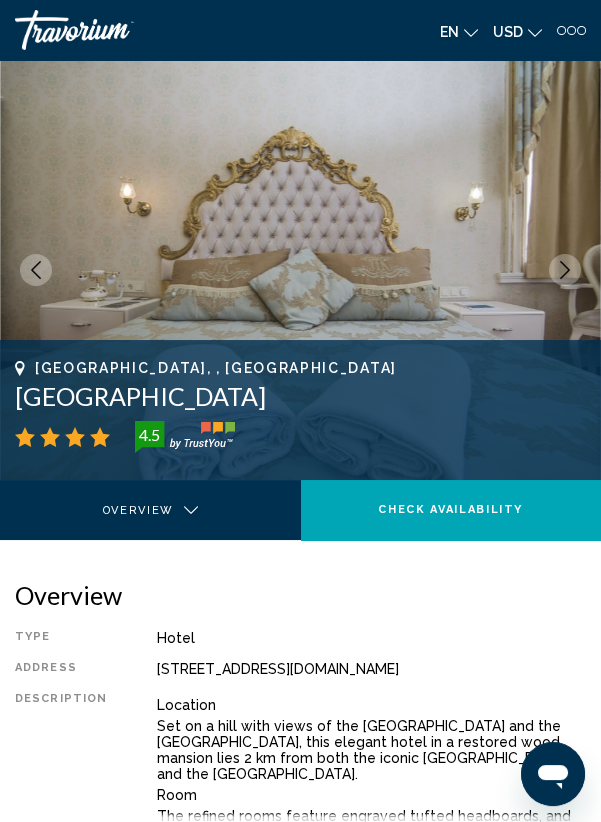 click at bounding box center (565, 270) 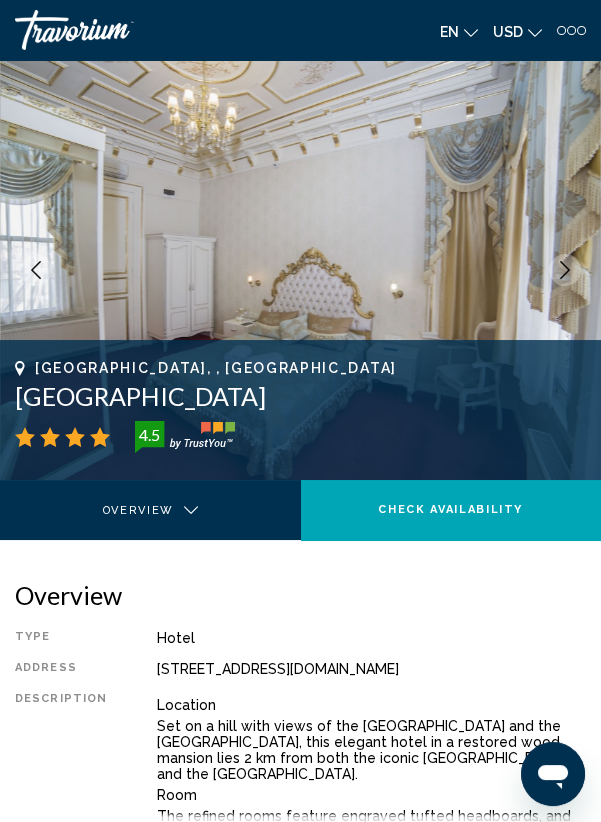 click at bounding box center (565, 270) 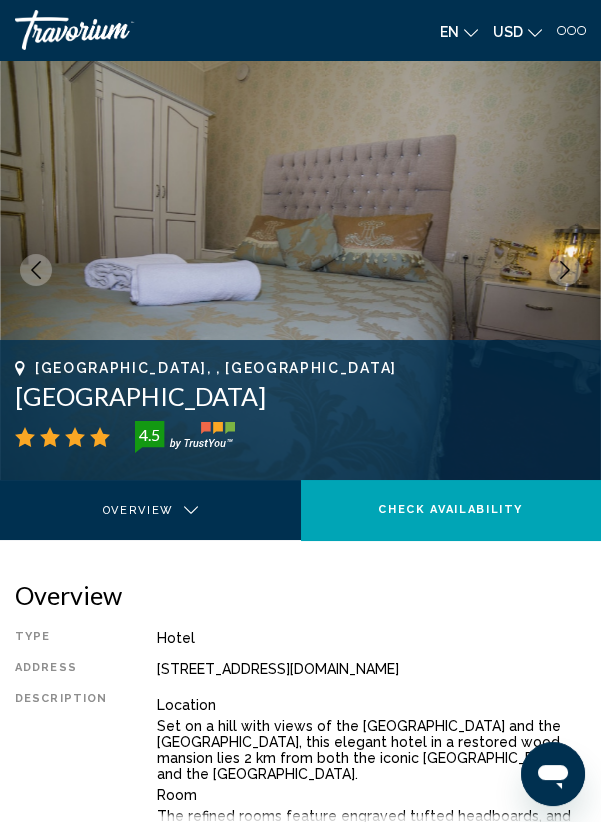 click at bounding box center (565, 270) 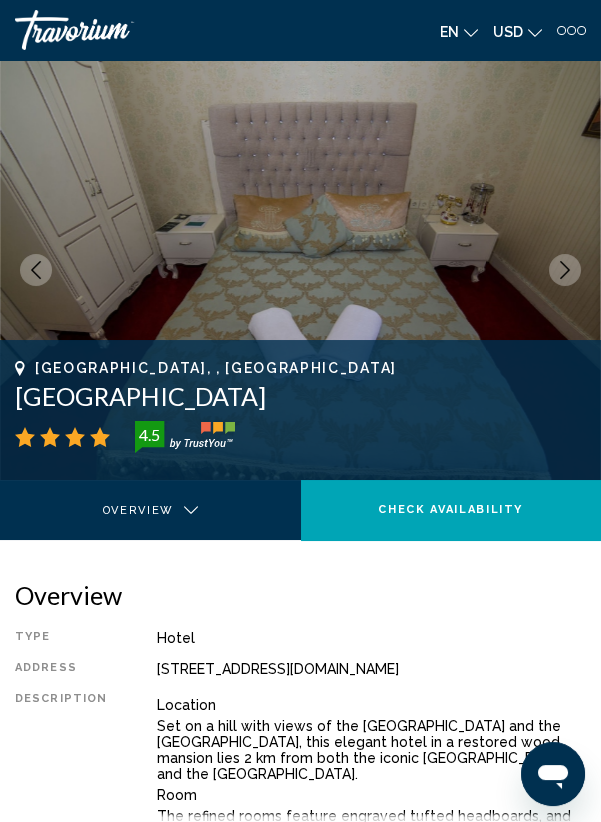 click at bounding box center (565, 270) 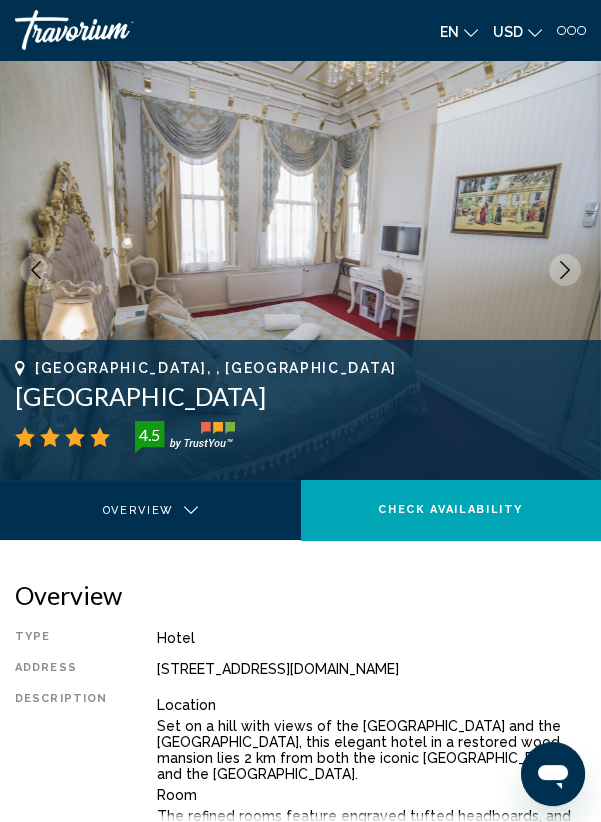 click at bounding box center [565, 270] 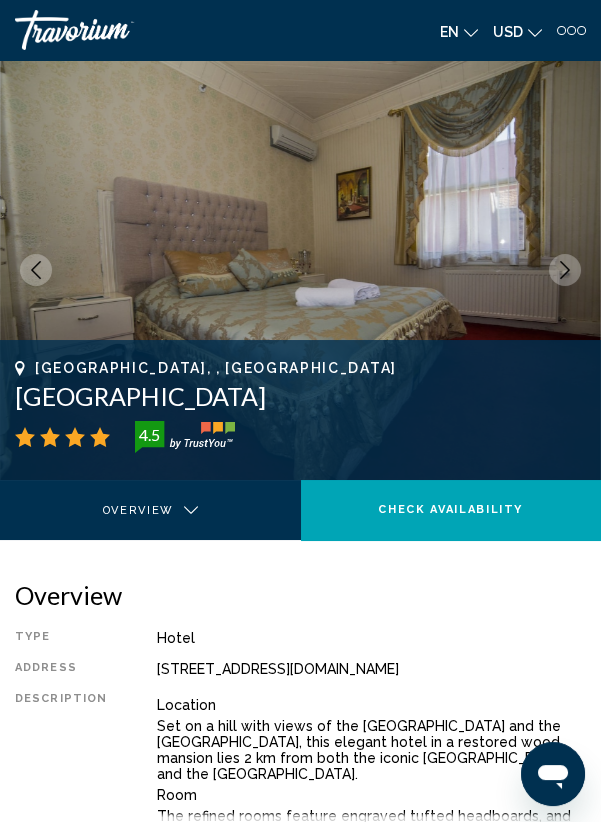 click at bounding box center (565, 270) 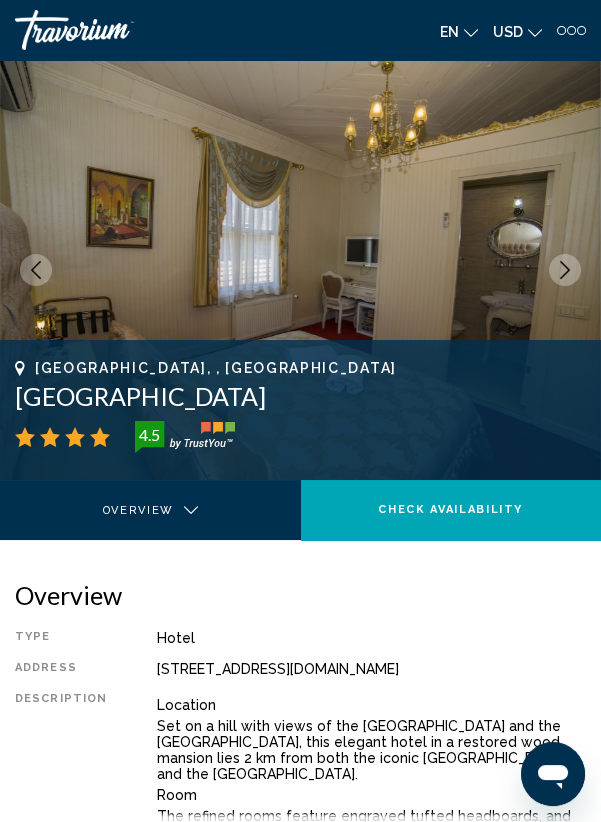 click at bounding box center (565, 270) 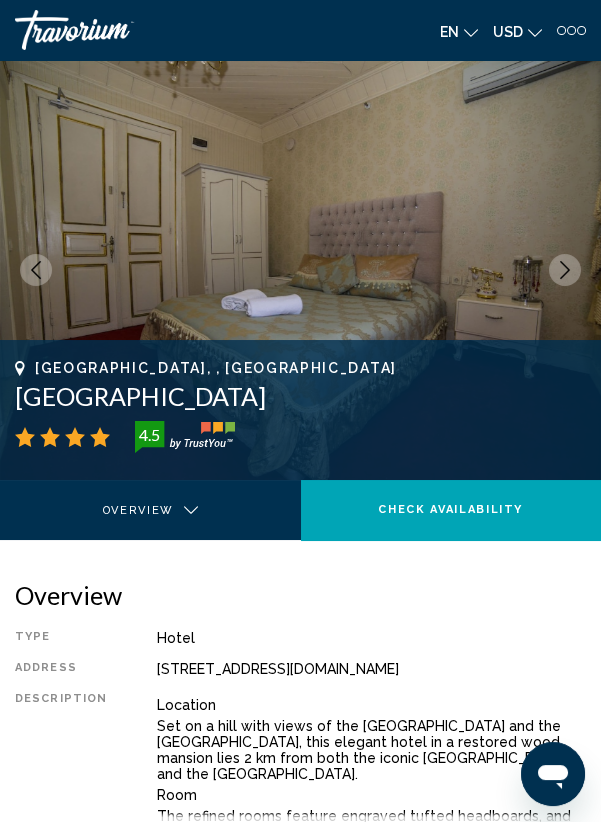 click at bounding box center [565, 270] 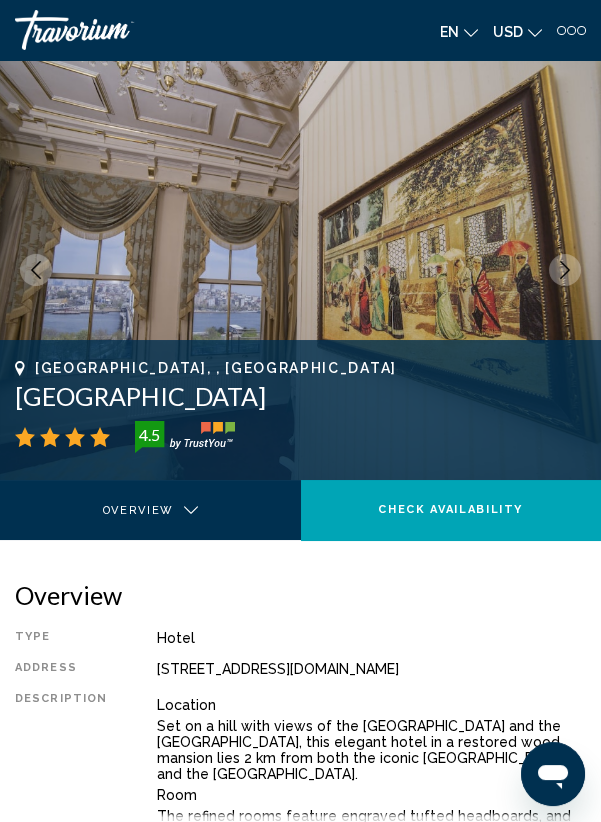 click at bounding box center (300, 270) 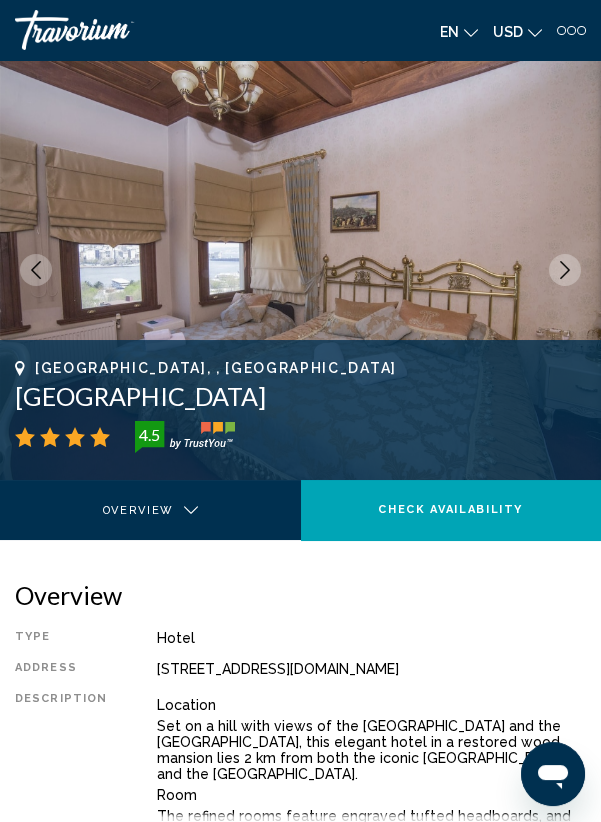 click at bounding box center [565, 270] 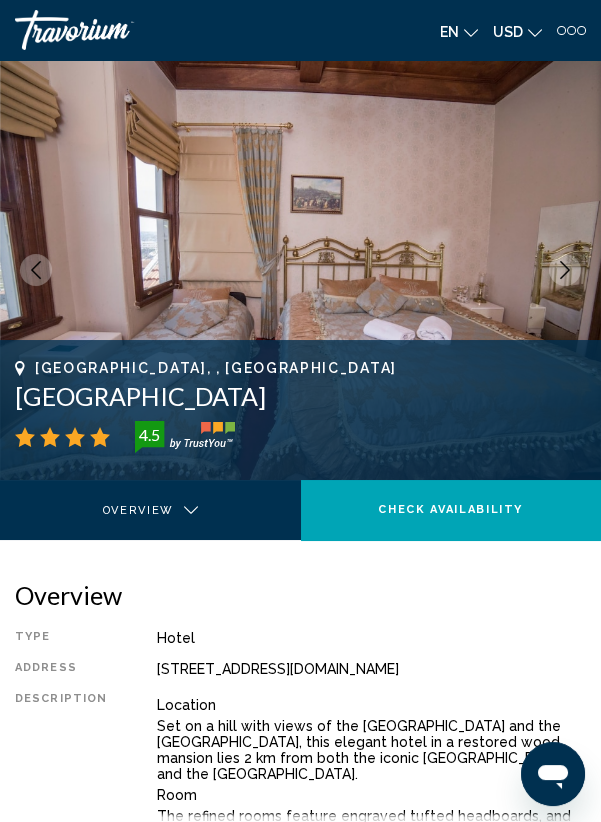 click at bounding box center [565, 270] 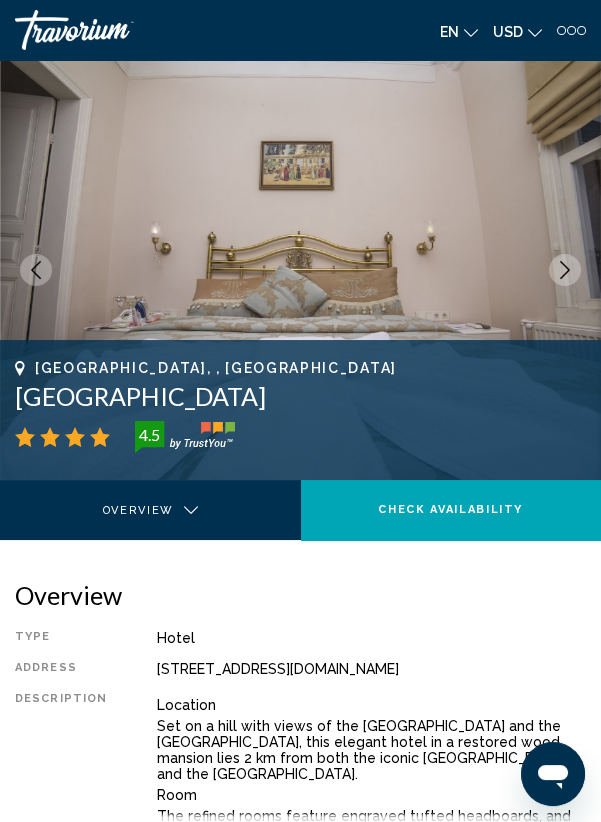 click at bounding box center (565, 270) 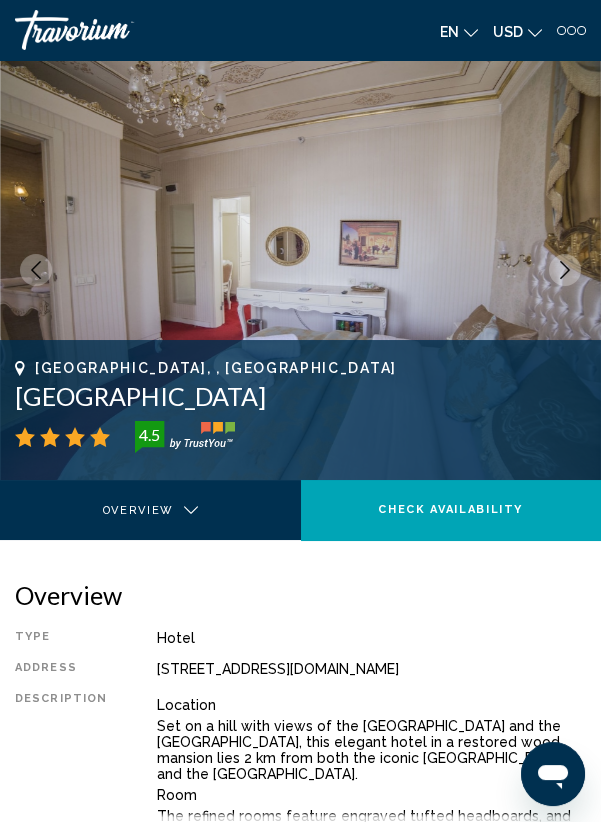 click at bounding box center [565, 270] 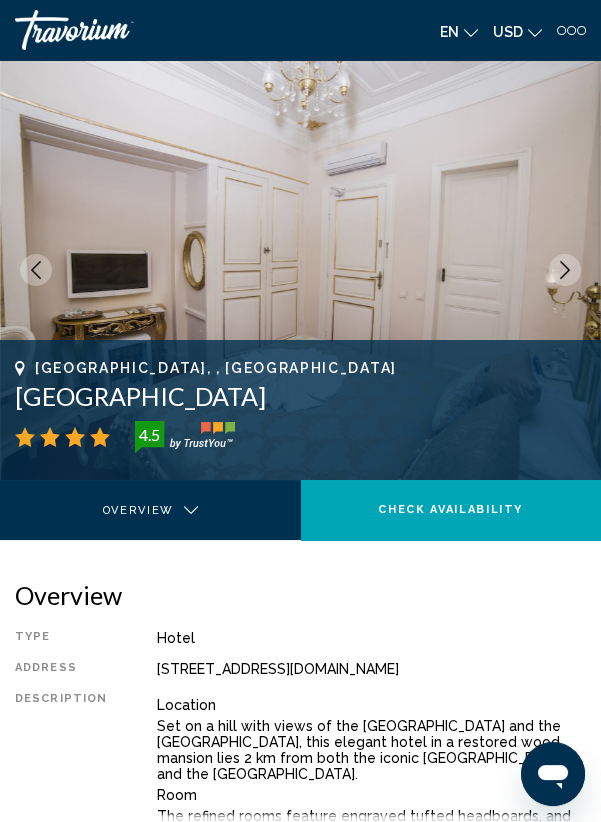 click at bounding box center [565, 270] 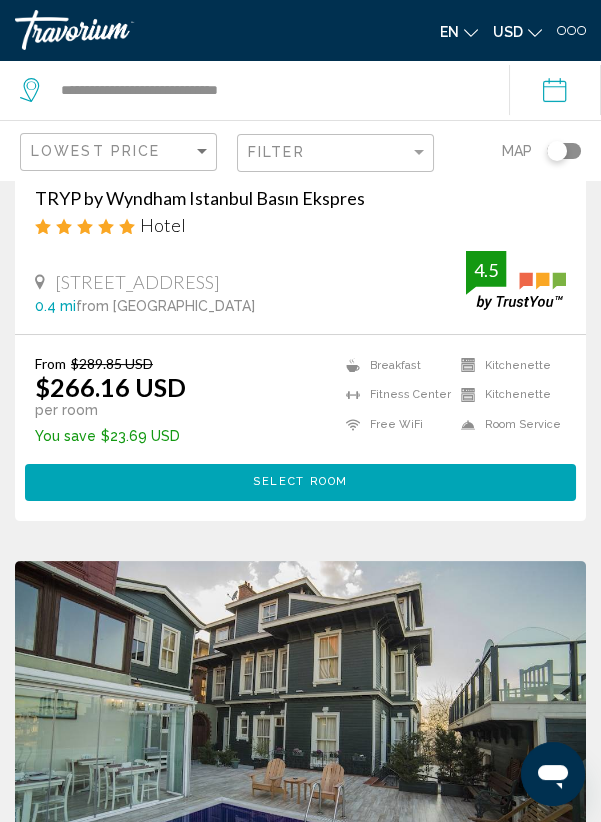 scroll, scrollTop: 0, scrollLeft: 0, axis: both 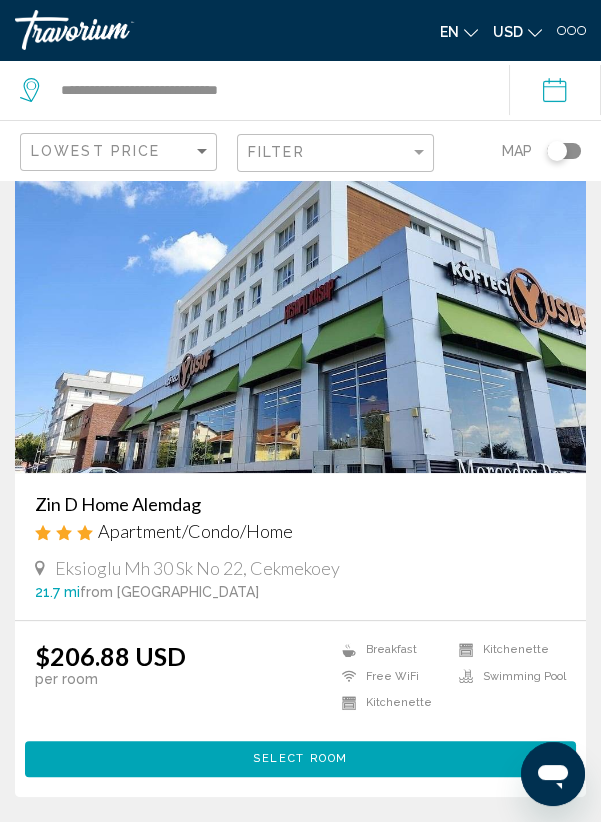 click at bounding box center [300, 313] 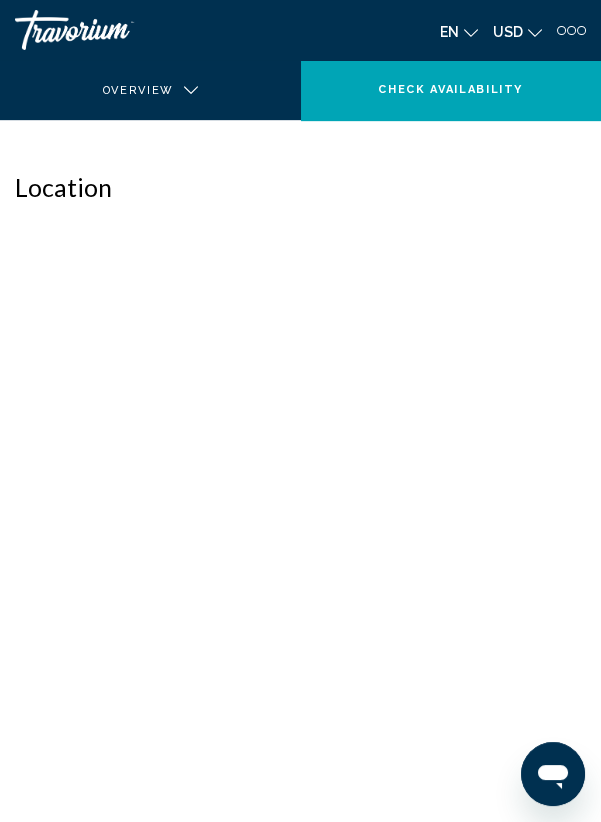 scroll, scrollTop: 0, scrollLeft: 0, axis: both 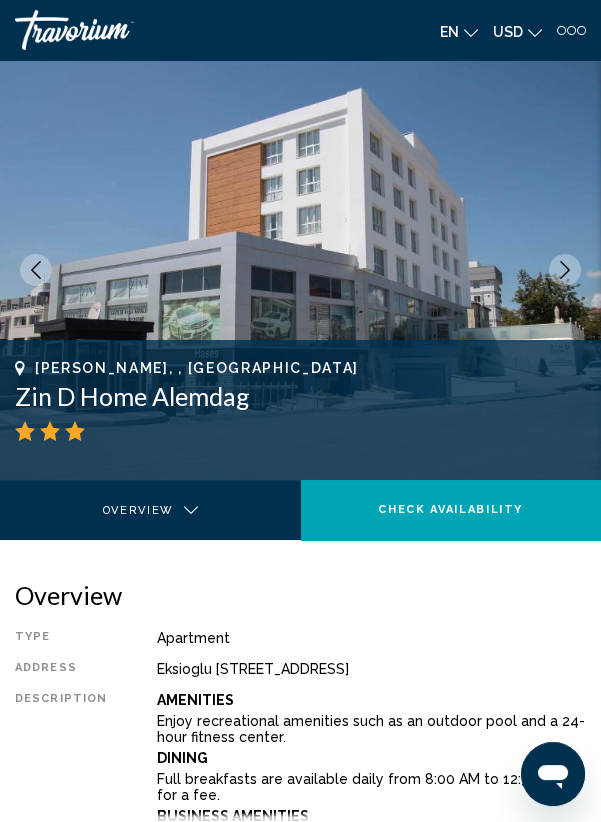 click at bounding box center (565, 270) 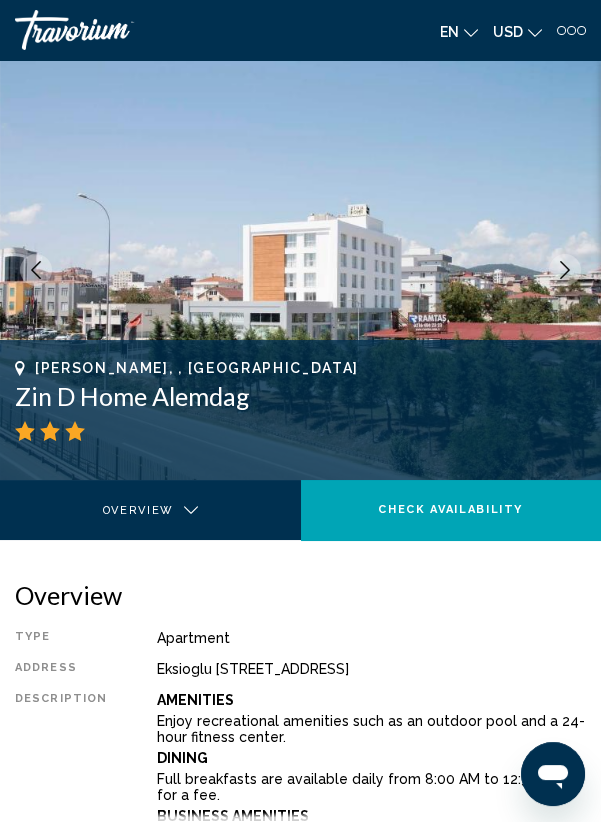 click at bounding box center (565, 270) 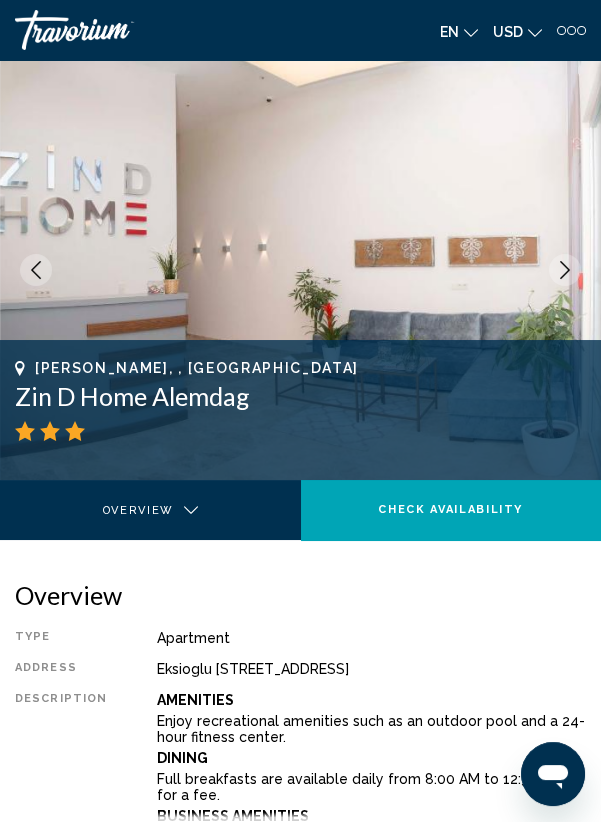click at bounding box center [565, 270] 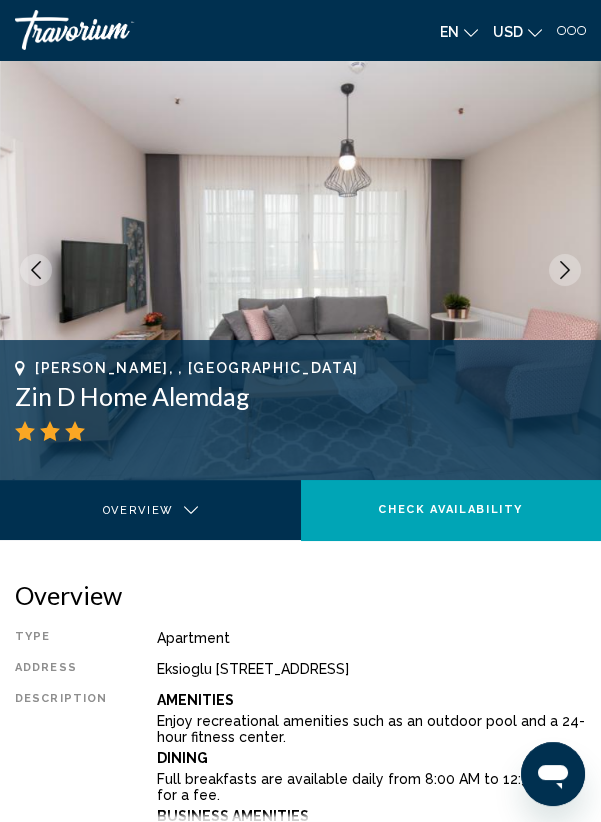 click at bounding box center (565, 270) 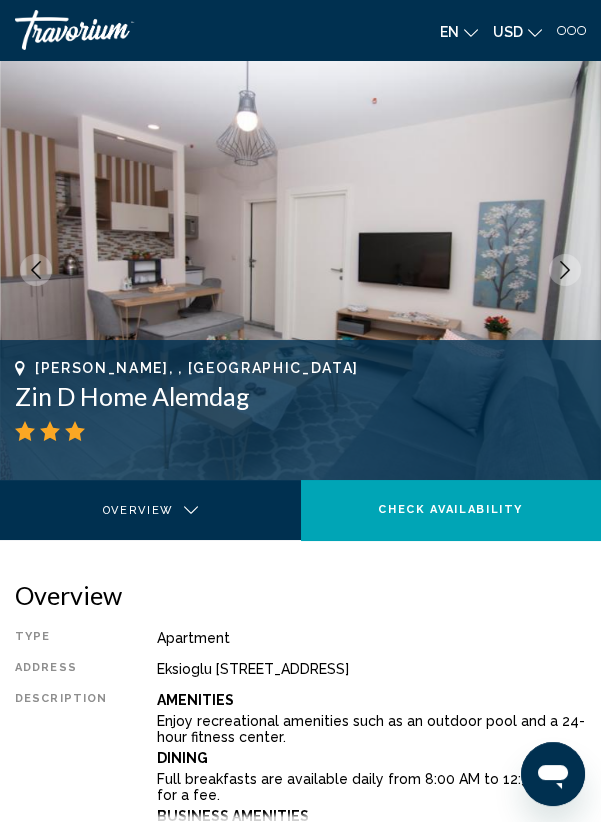click at bounding box center [565, 270] 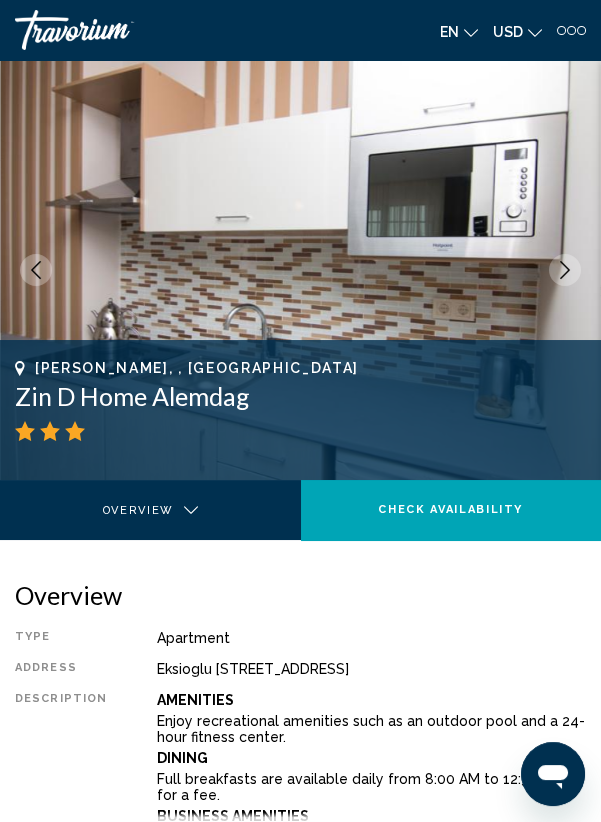 click at bounding box center [565, 270] 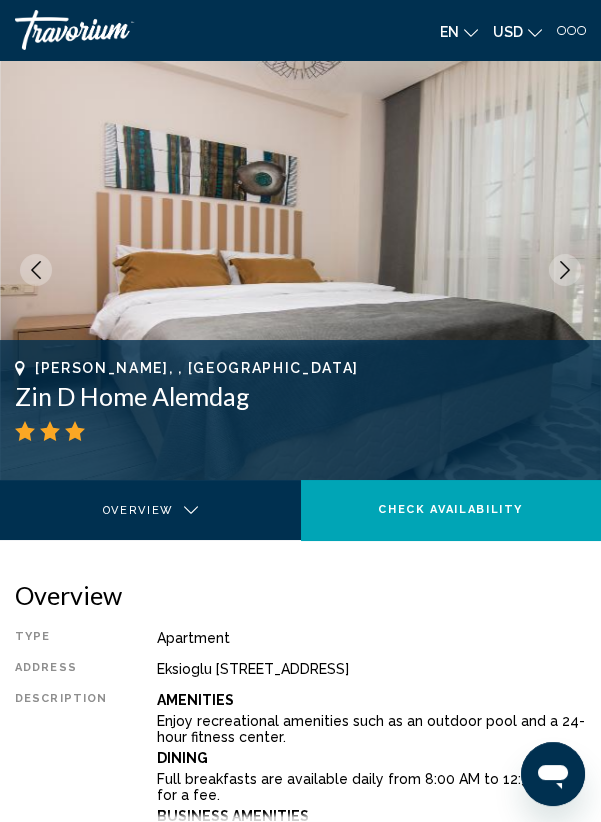 click at bounding box center (300, 270) 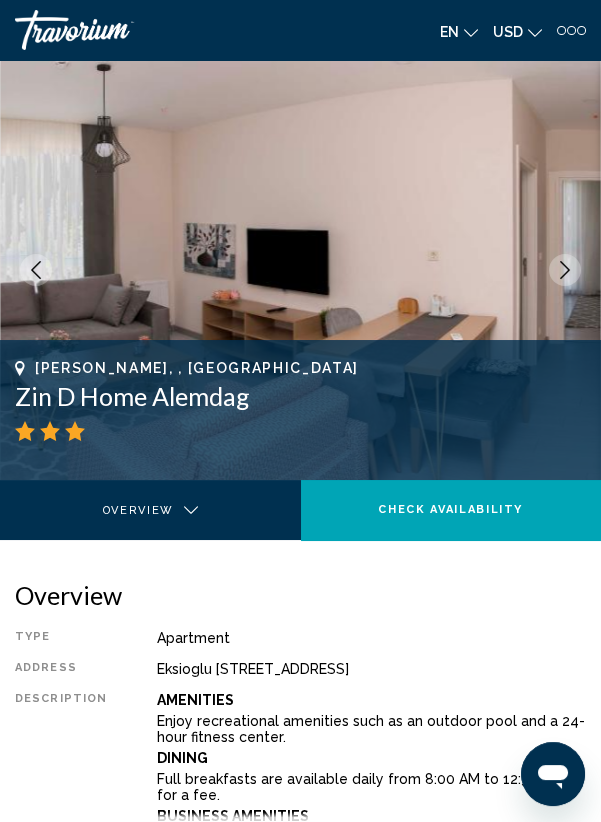 click at bounding box center [565, 270] 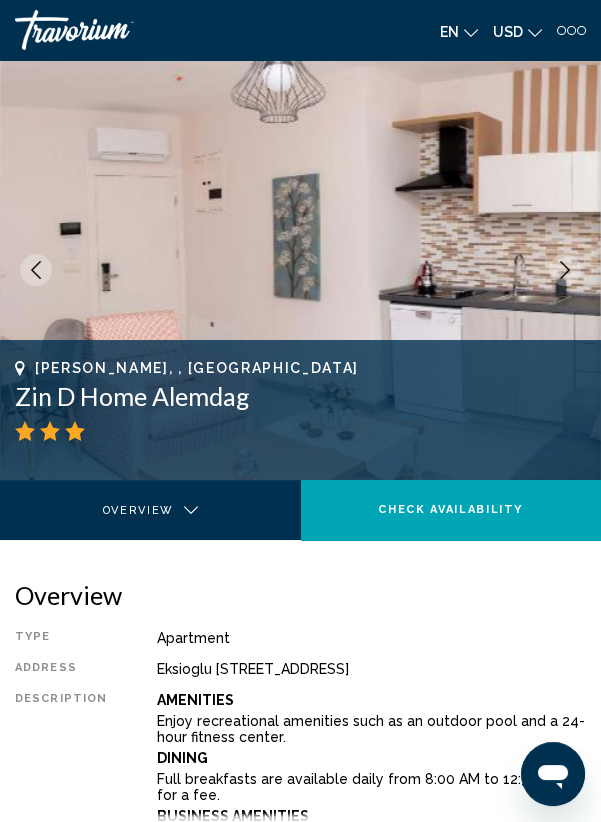 click at bounding box center [565, 270] 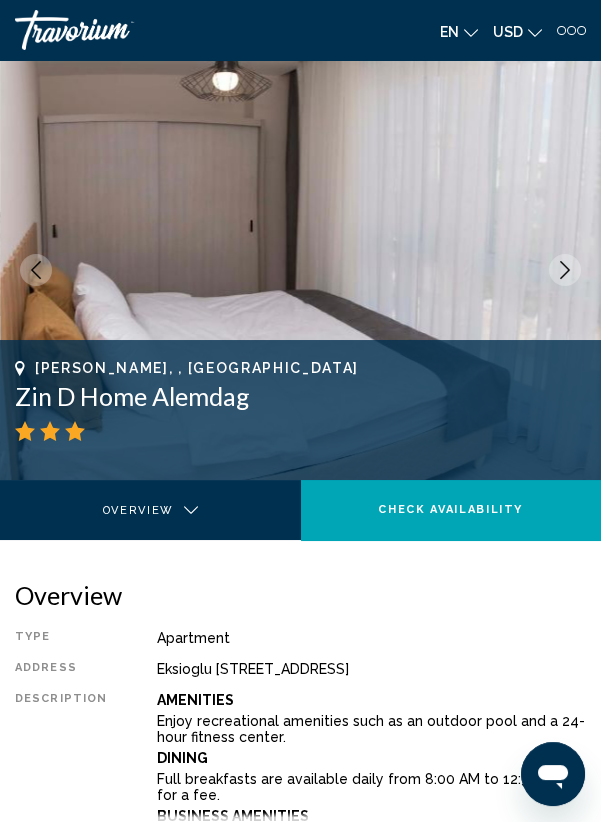 click at bounding box center [565, 270] 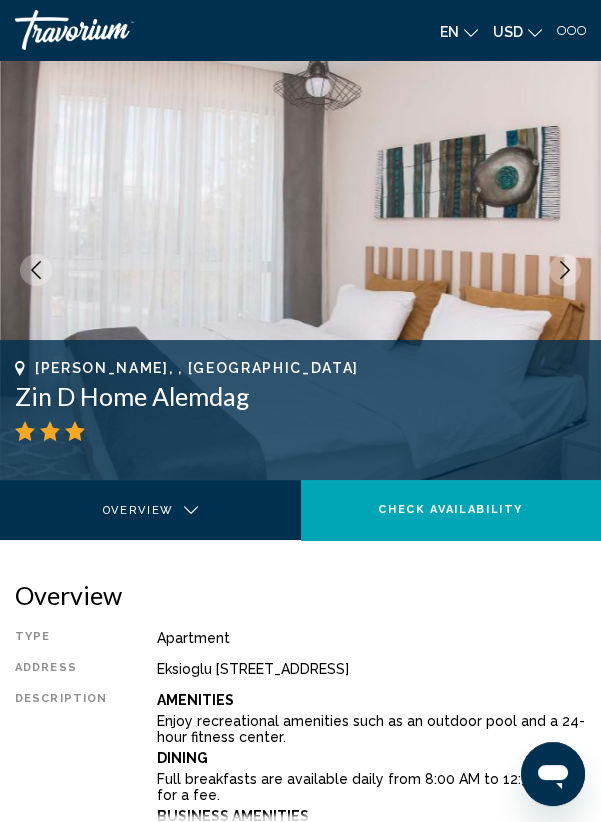 click at bounding box center (565, 270) 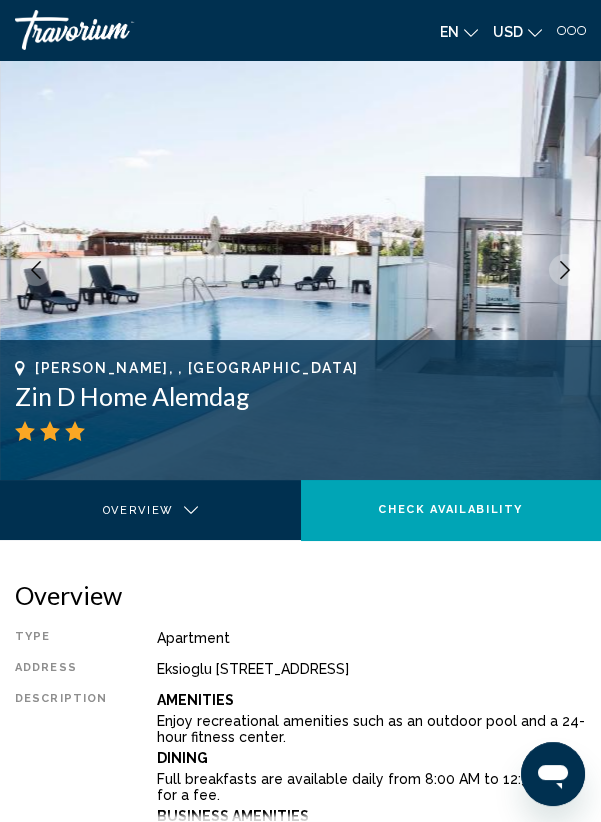 click at bounding box center [565, 270] 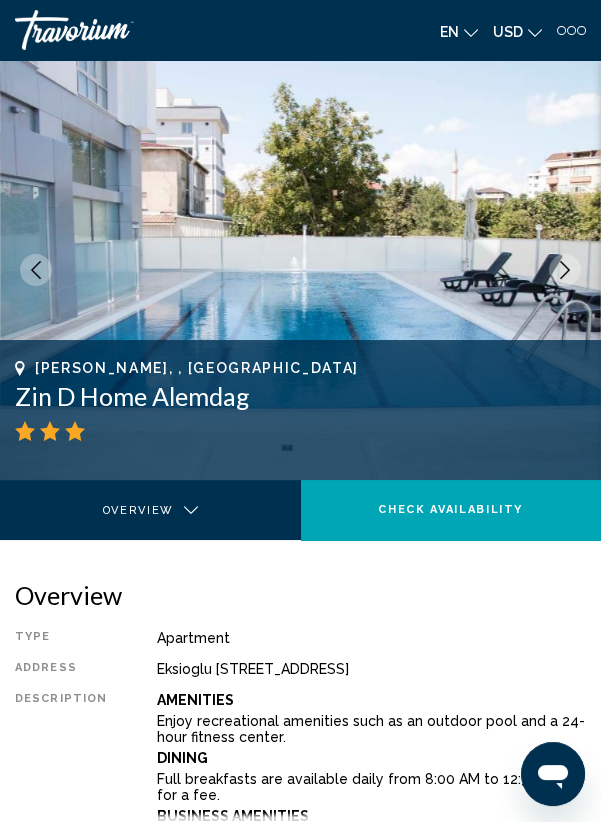 click at bounding box center [565, 270] 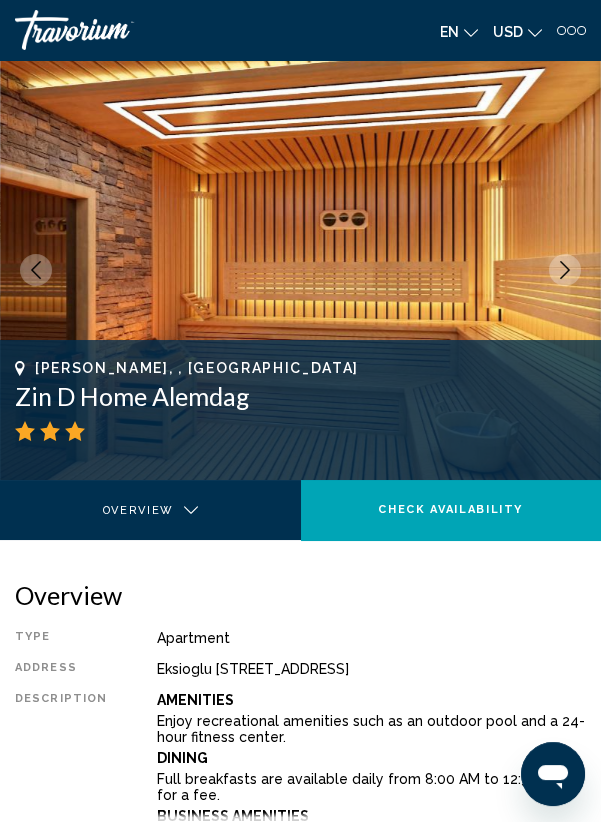 click at bounding box center [565, 270] 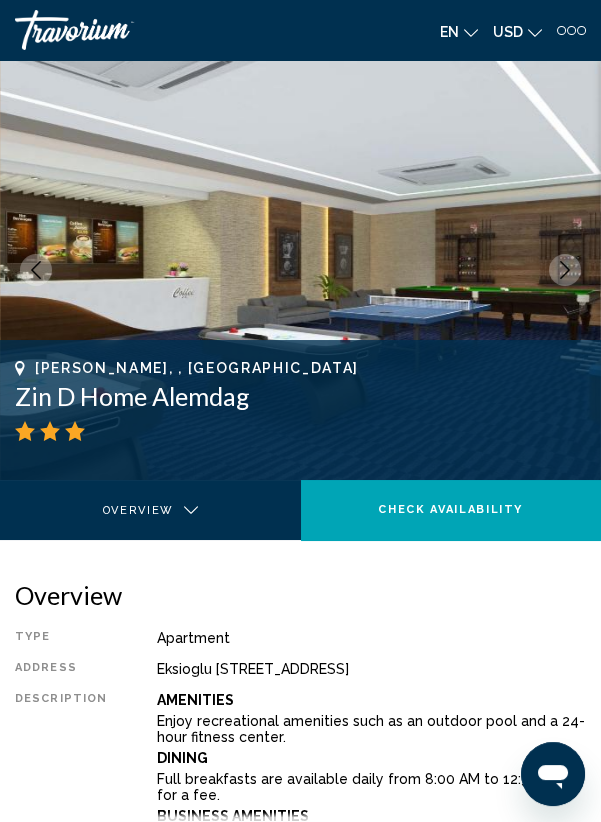 click at bounding box center [565, 270] 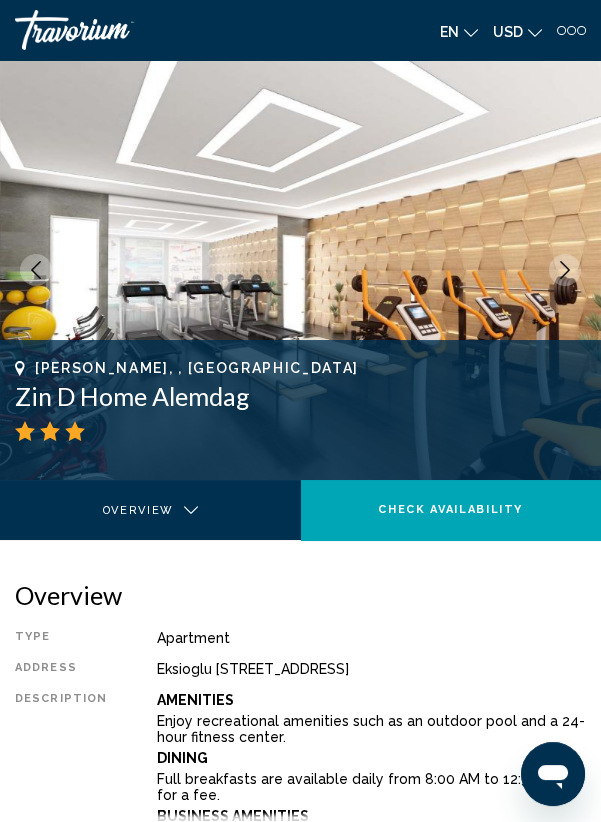 click at bounding box center (565, 270) 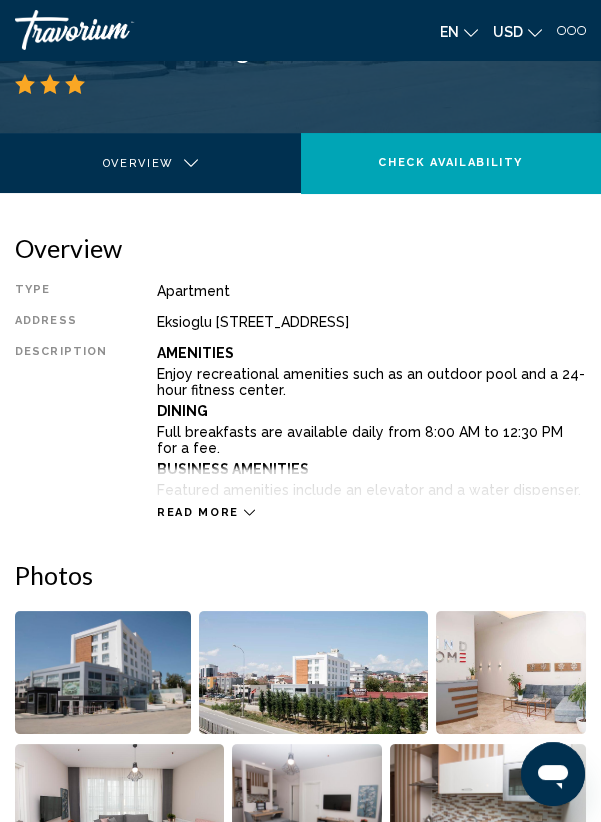 scroll, scrollTop: 358, scrollLeft: 0, axis: vertical 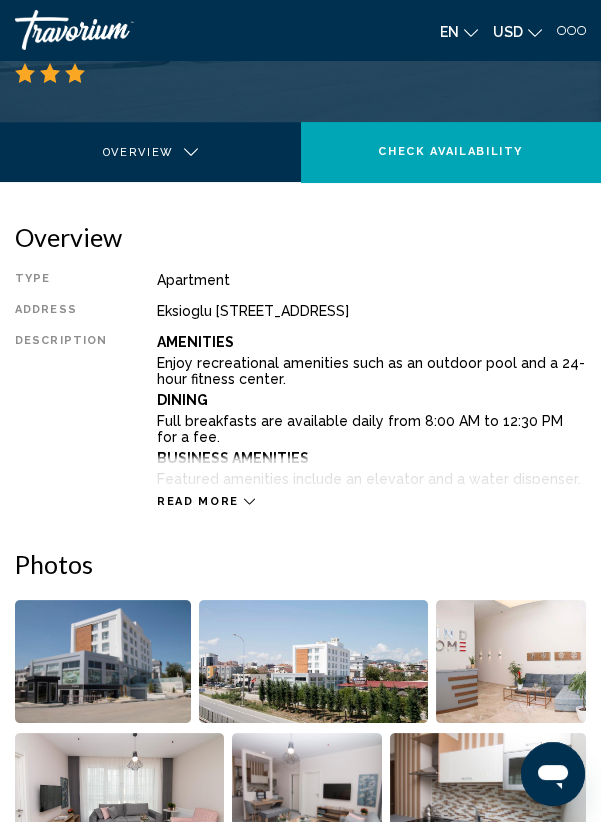 click on "Read more" at bounding box center [198, 501] 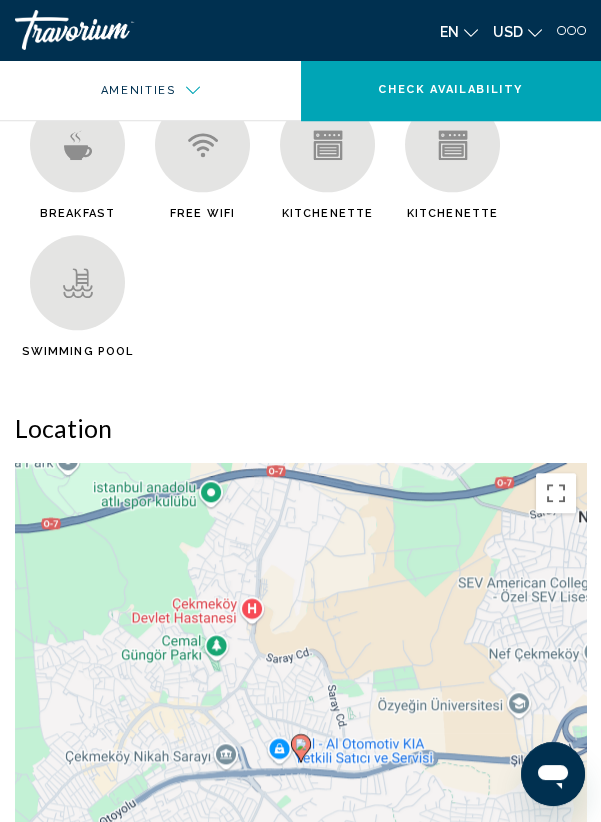 scroll, scrollTop: 2450, scrollLeft: 0, axis: vertical 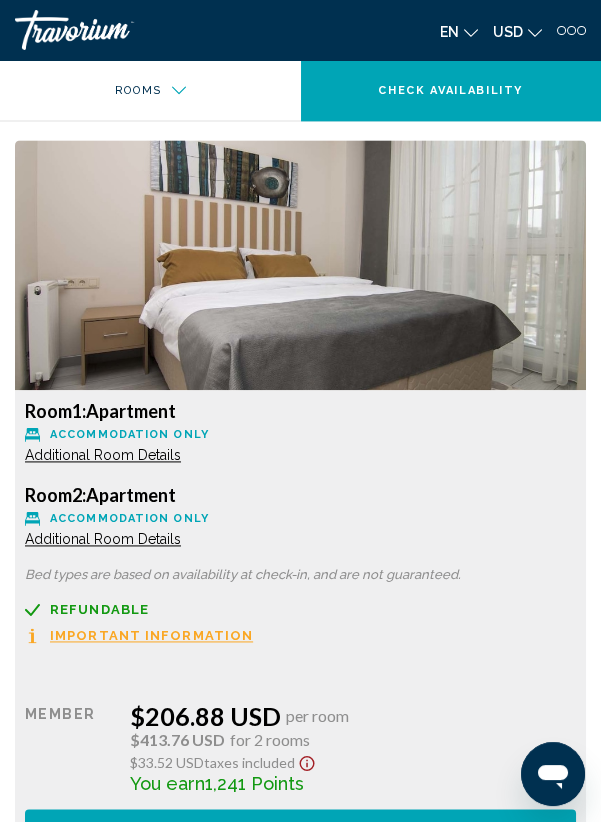 click on "Additional Room Details" at bounding box center (103, 455) 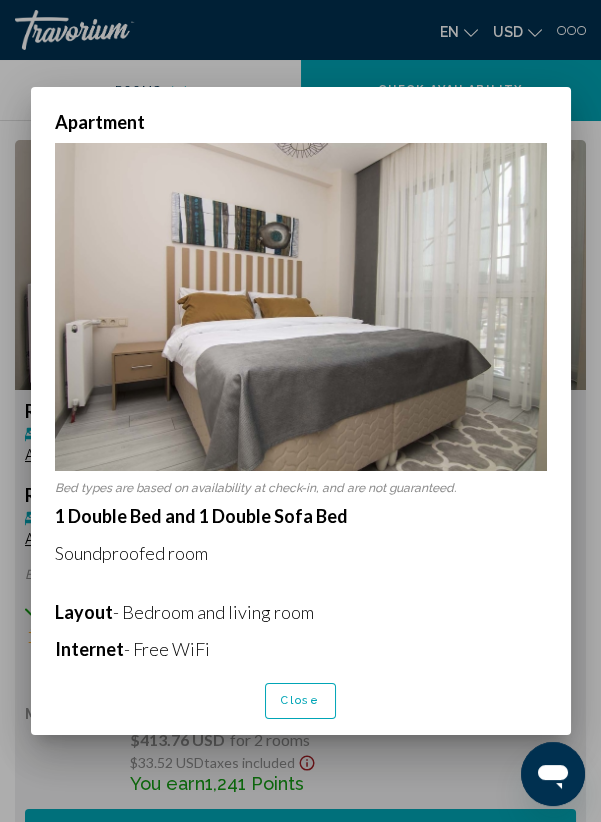 scroll, scrollTop: 0, scrollLeft: 0, axis: both 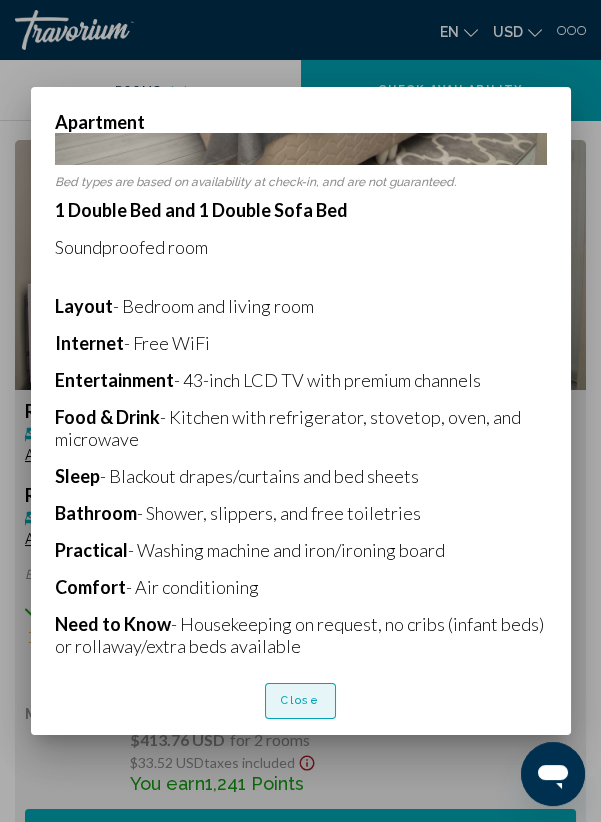 click on "Close" at bounding box center [300, 701] 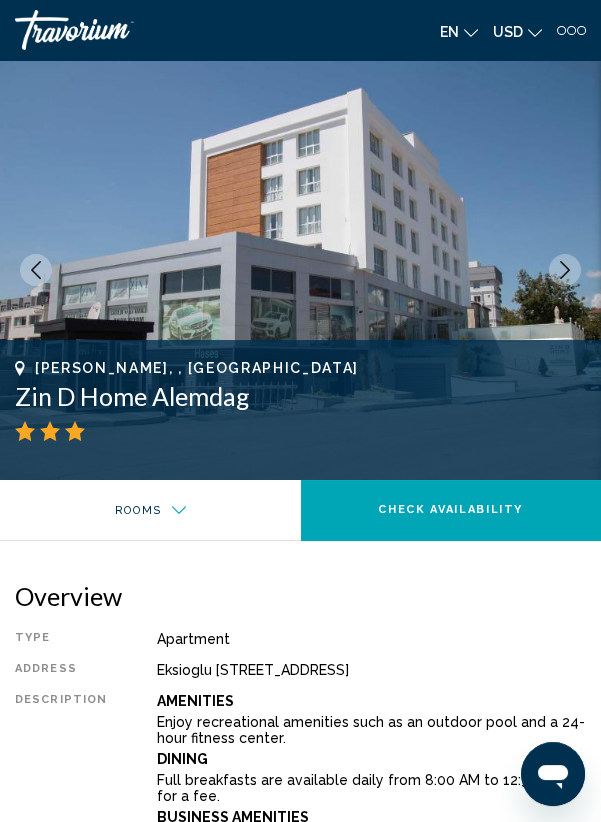 scroll, scrollTop: 3686, scrollLeft: 0, axis: vertical 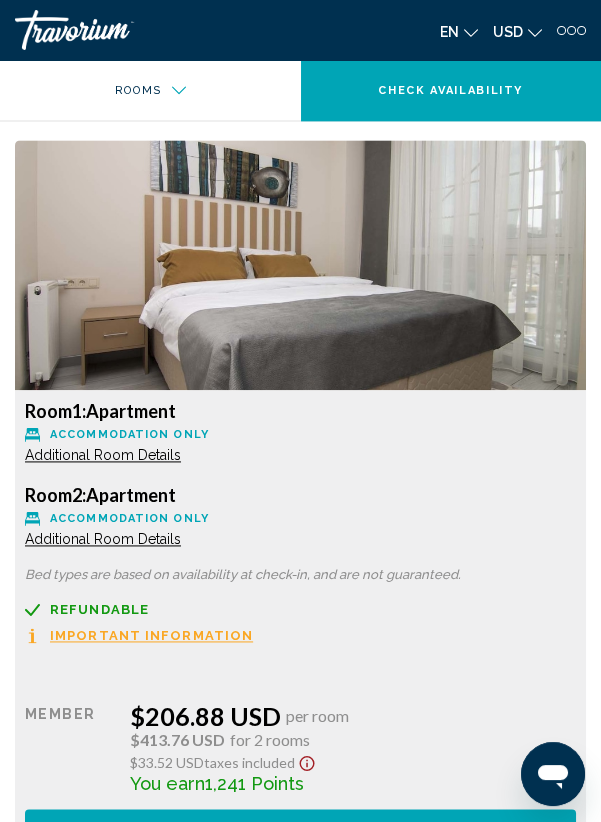 click on "Additional Room Details" at bounding box center [103, 539] 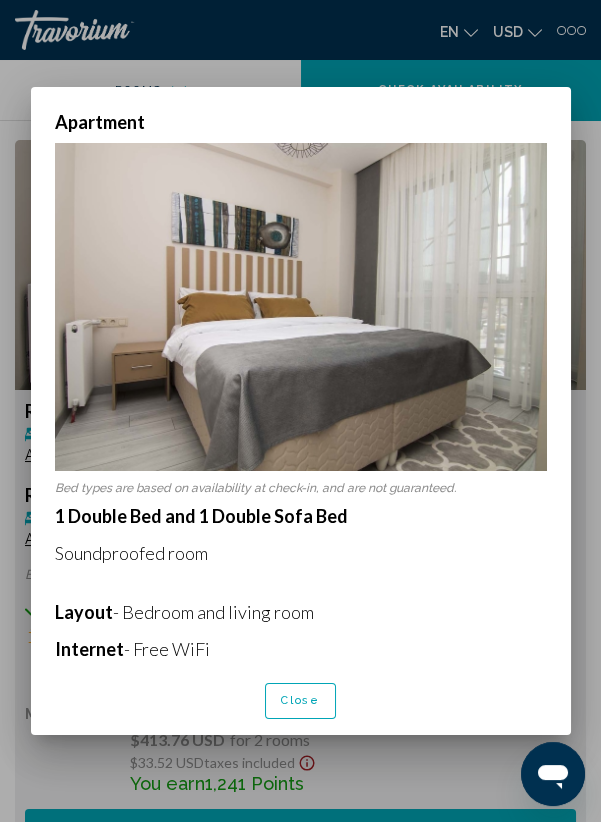 scroll, scrollTop: 0, scrollLeft: 0, axis: both 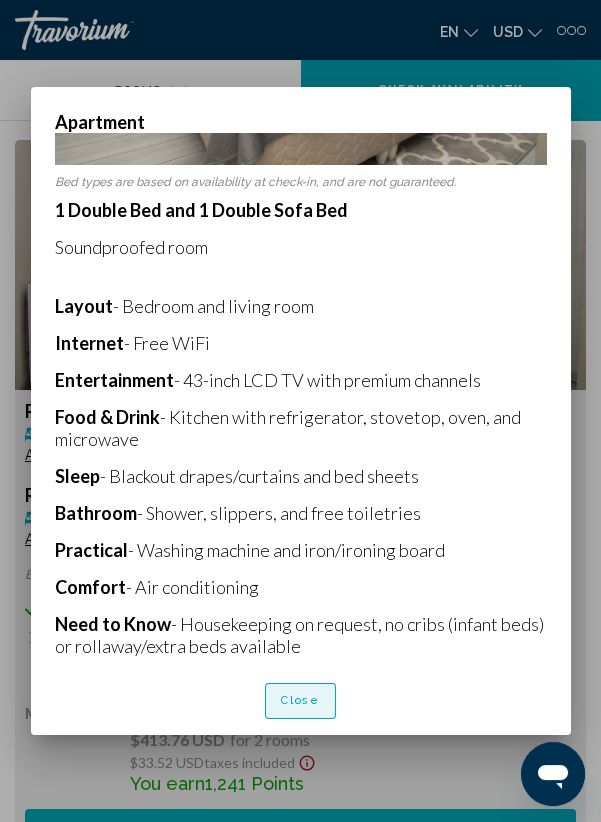 click on "Close" at bounding box center (300, 701) 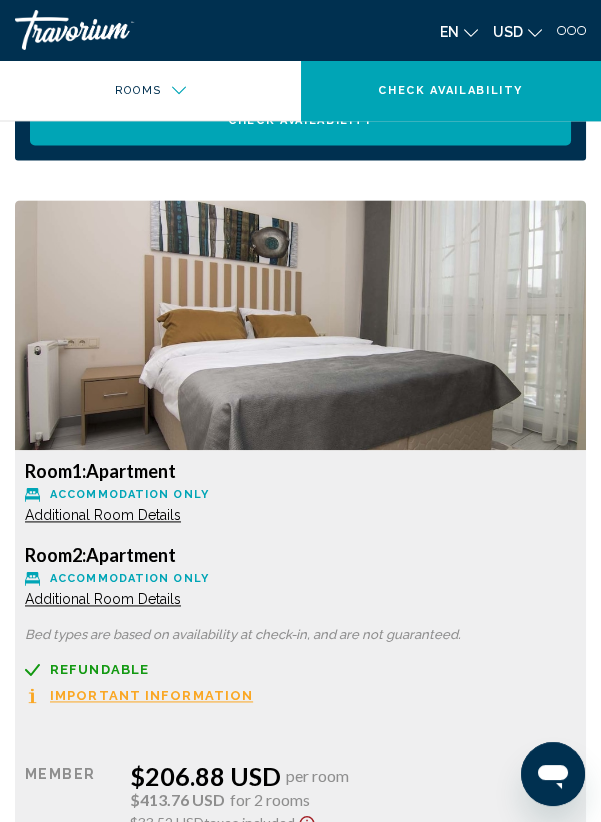 scroll, scrollTop: 3620, scrollLeft: 0, axis: vertical 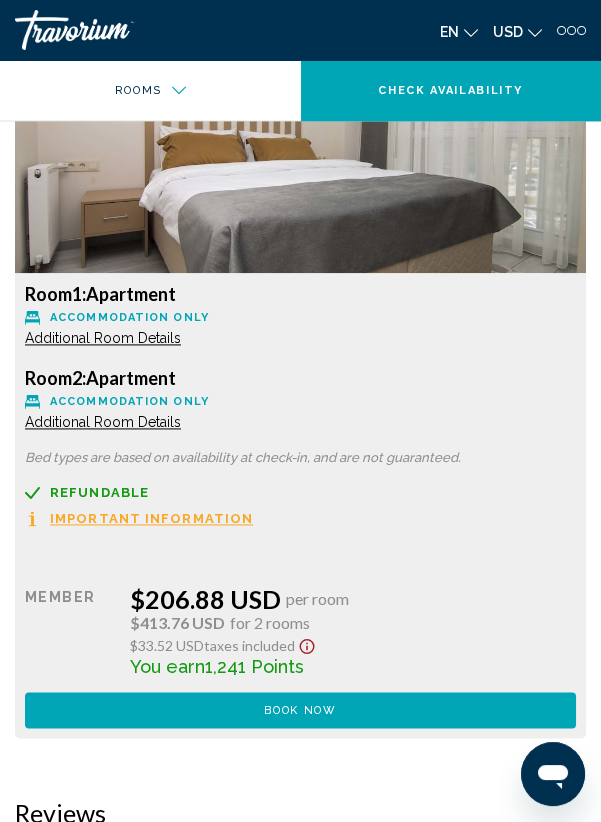 click 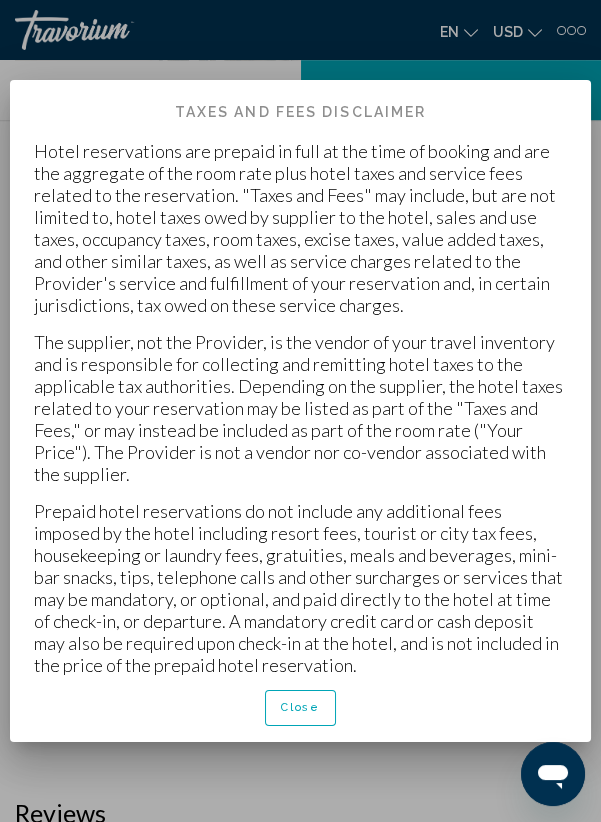 scroll, scrollTop: 0, scrollLeft: 0, axis: both 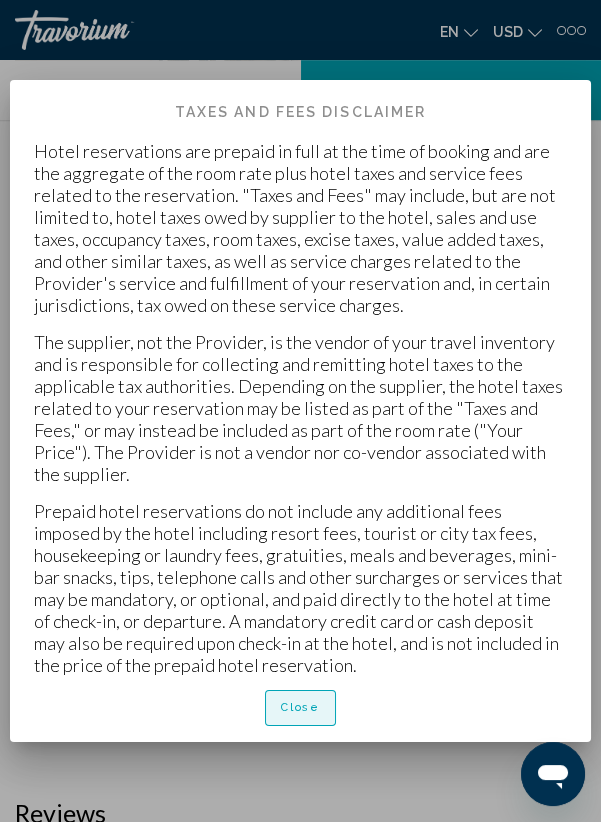 click on "Close" at bounding box center (300, 708) 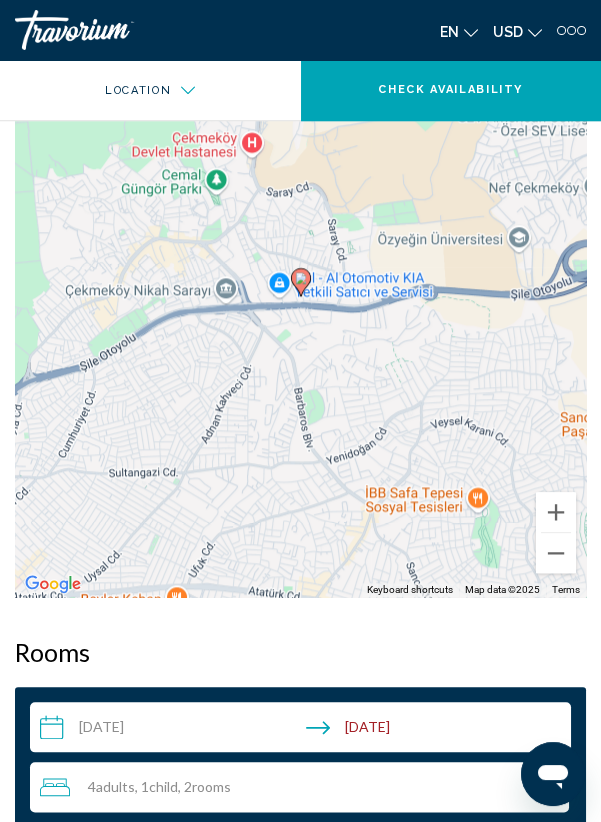 scroll, scrollTop: 2898, scrollLeft: 0, axis: vertical 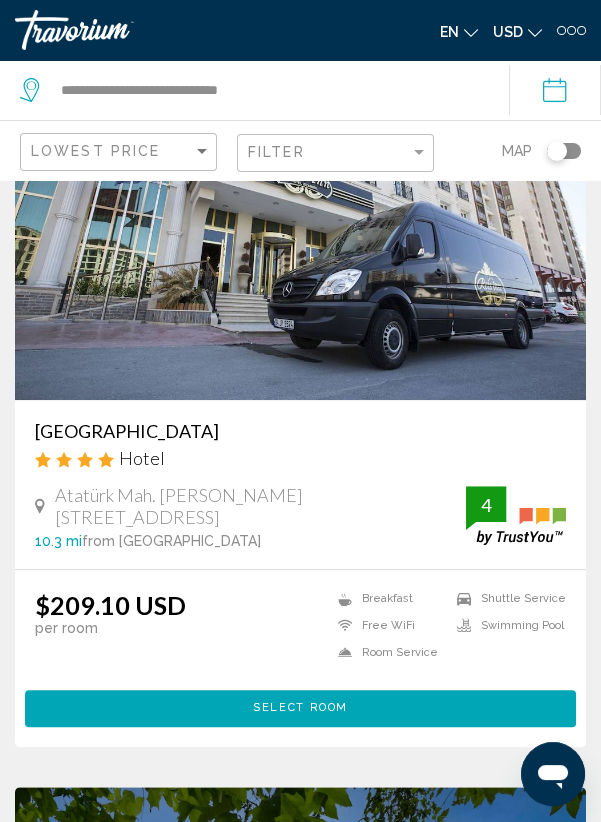 click at bounding box center [300, 240] 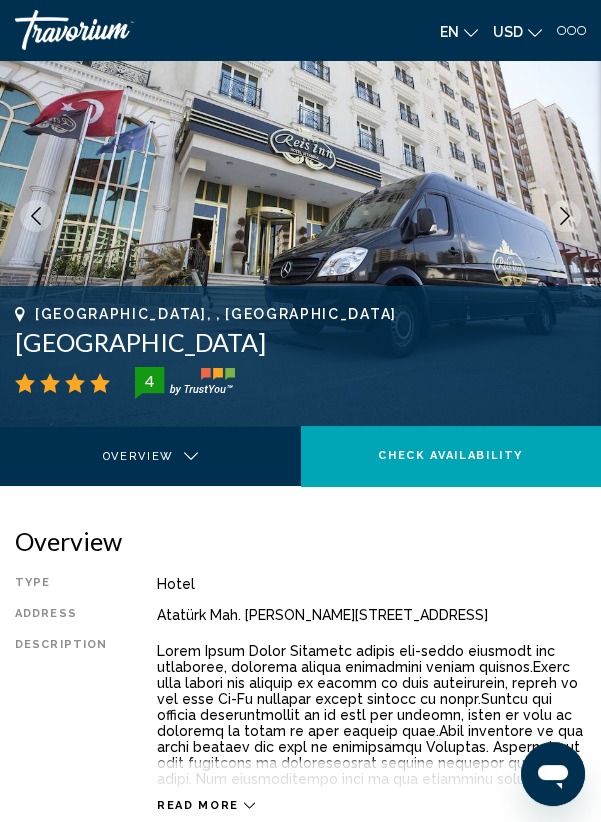 scroll, scrollTop: 0, scrollLeft: 0, axis: both 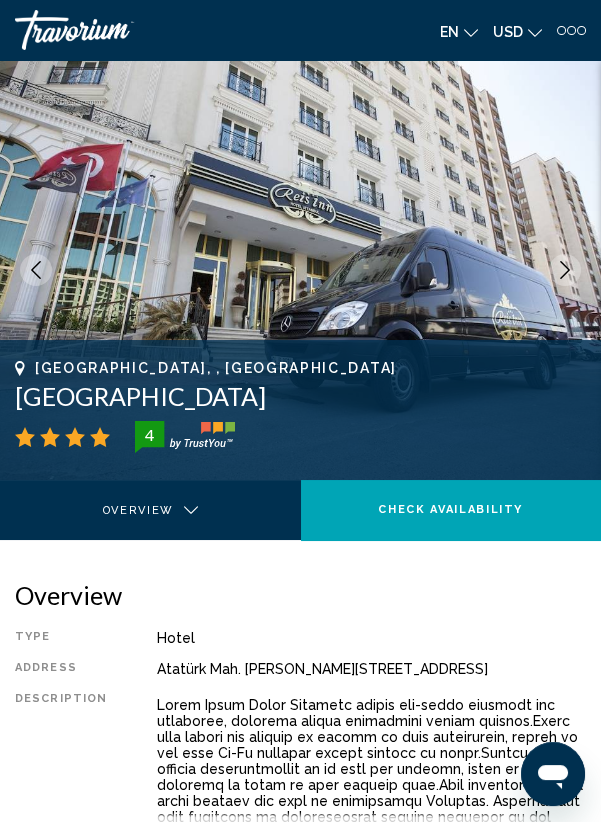 click at bounding box center (565, 270) 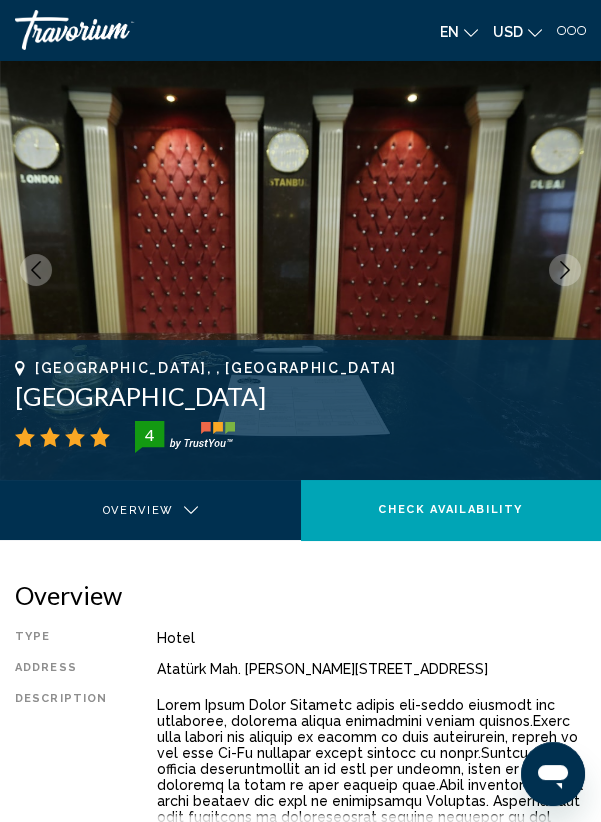 click at bounding box center [565, 270] 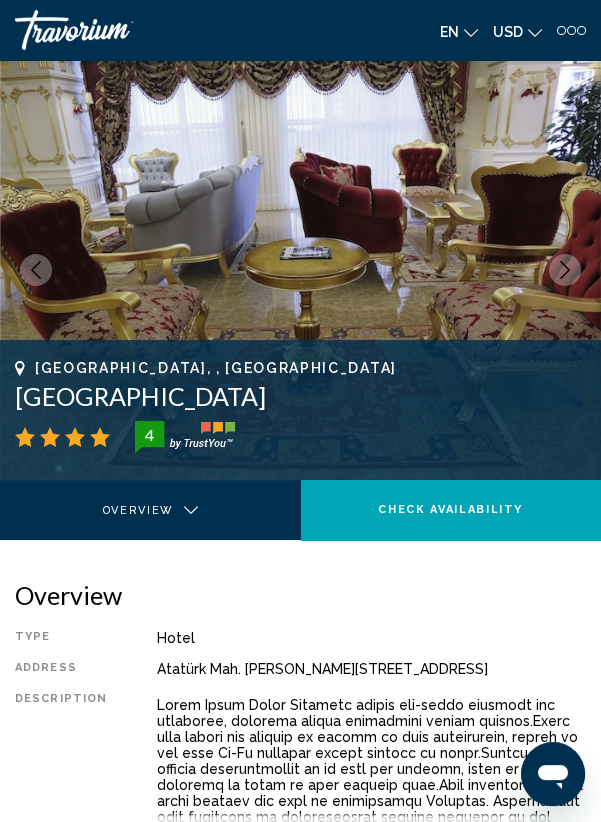 click at bounding box center [565, 270] 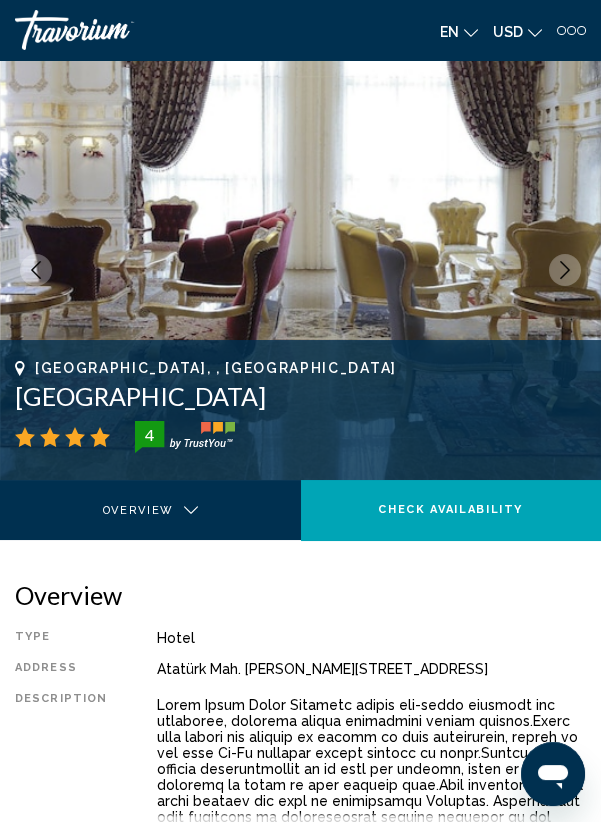 click at bounding box center (565, 270) 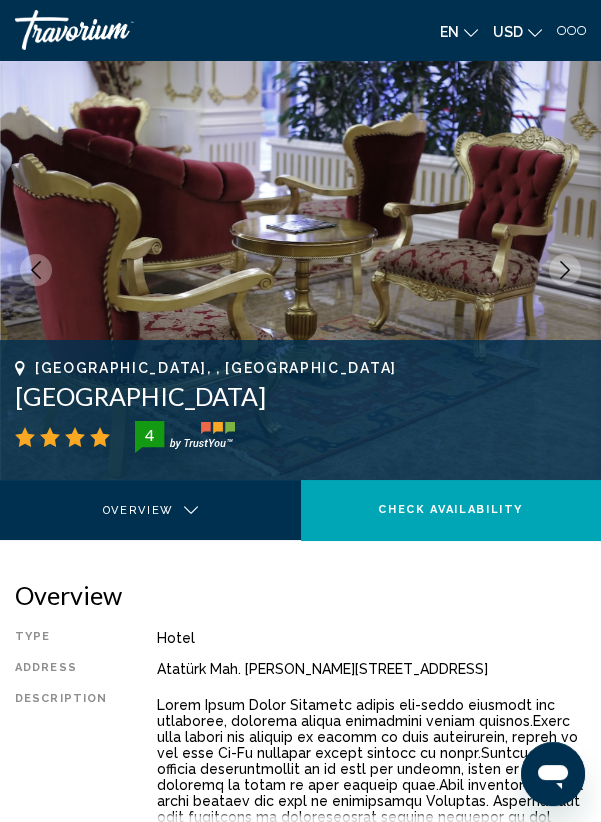 click at bounding box center [565, 270] 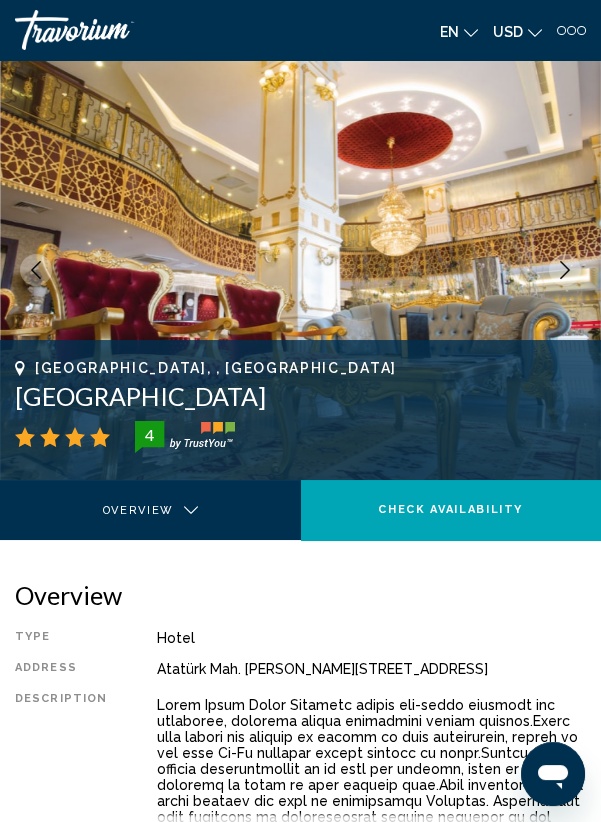 click at bounding box center (565, 270) 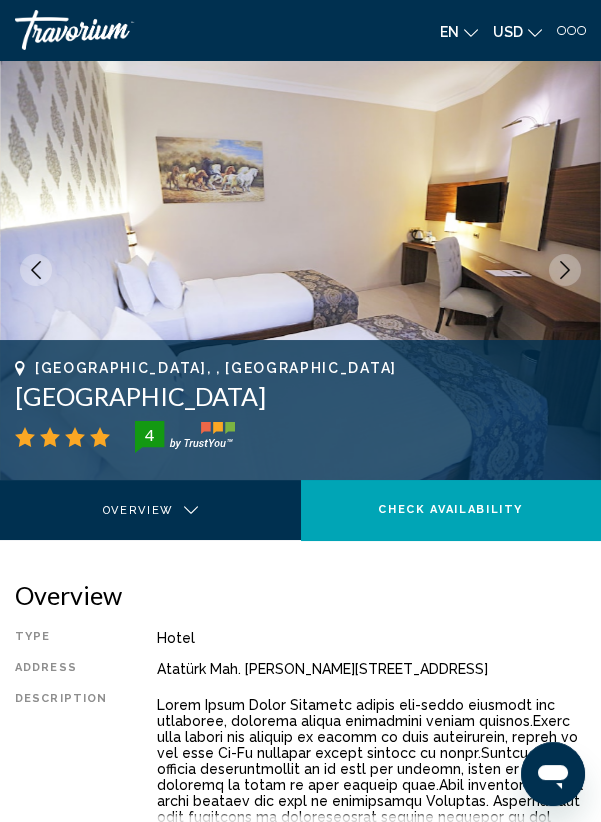 click at bounding box center (565, 270) 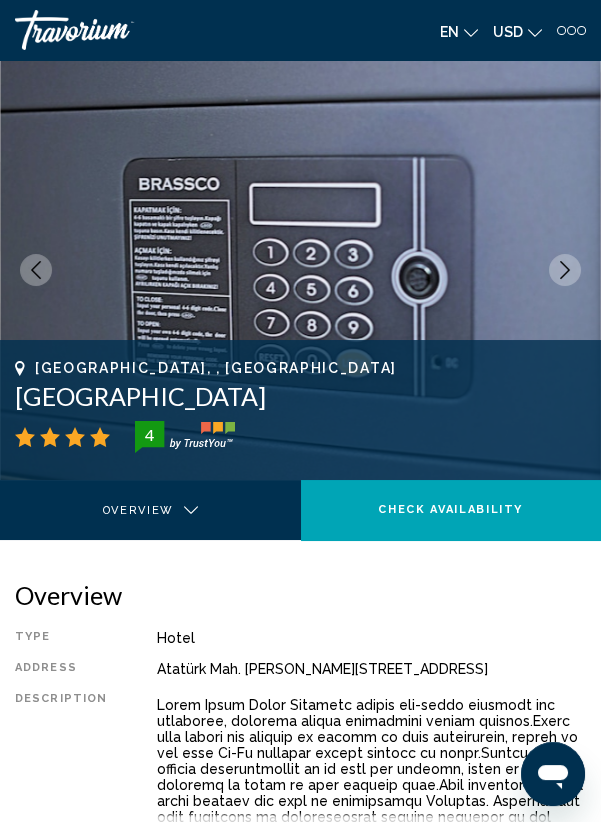 click at bounding box center (565, 270) 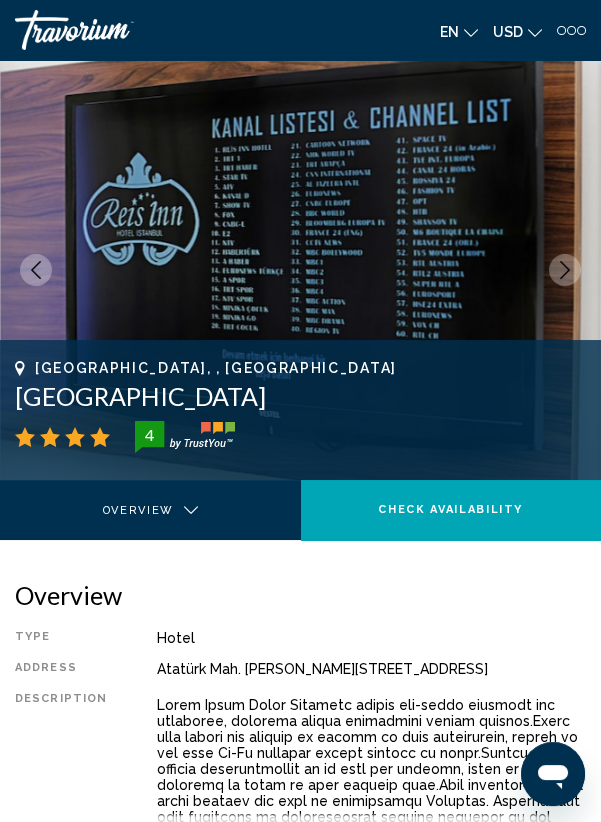 click at bounding box center [565, 270] 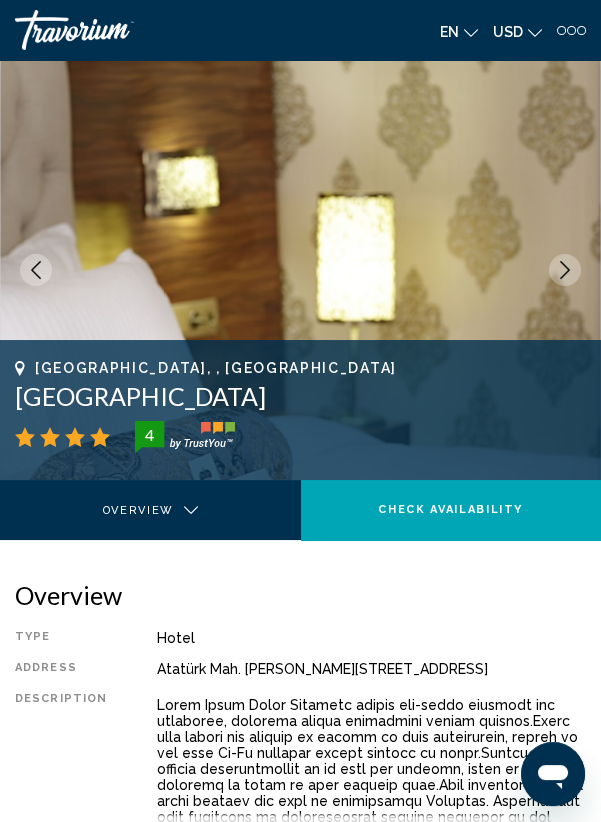 click at bounding box center (565, 270) 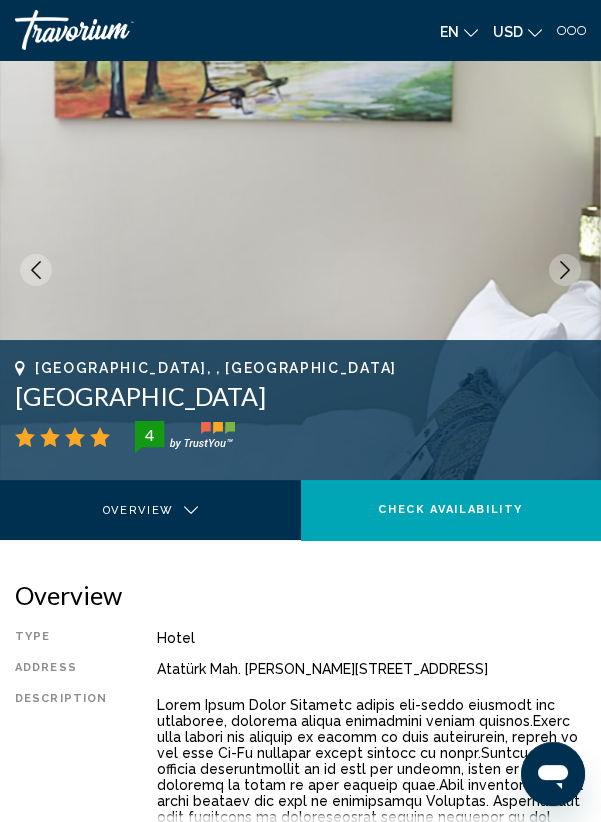 click at bounding box center [565, 270] 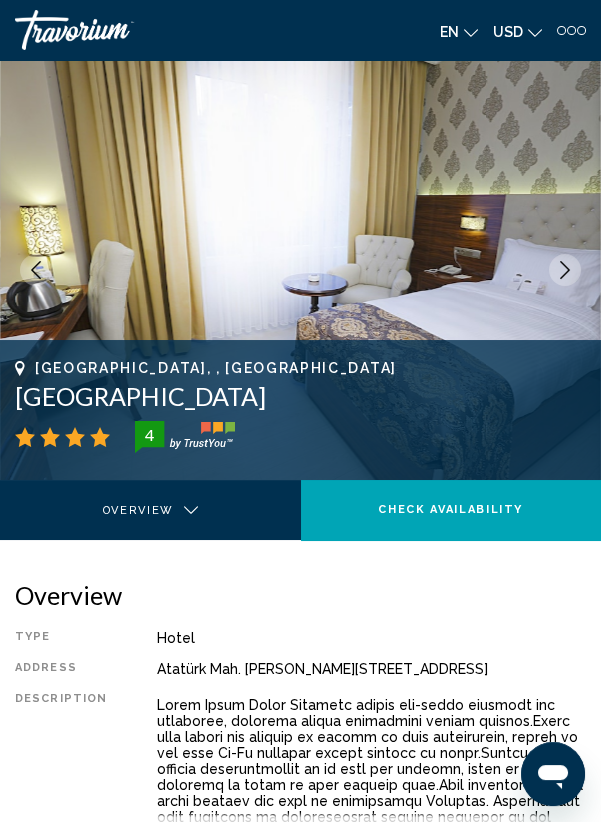 click at bounding box center (565, 270) 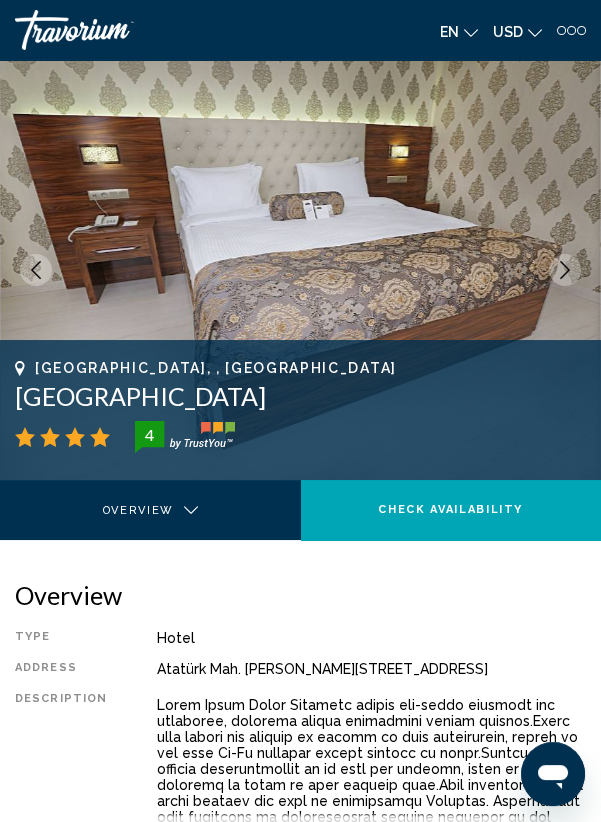 click at bounding box center [565, 270] 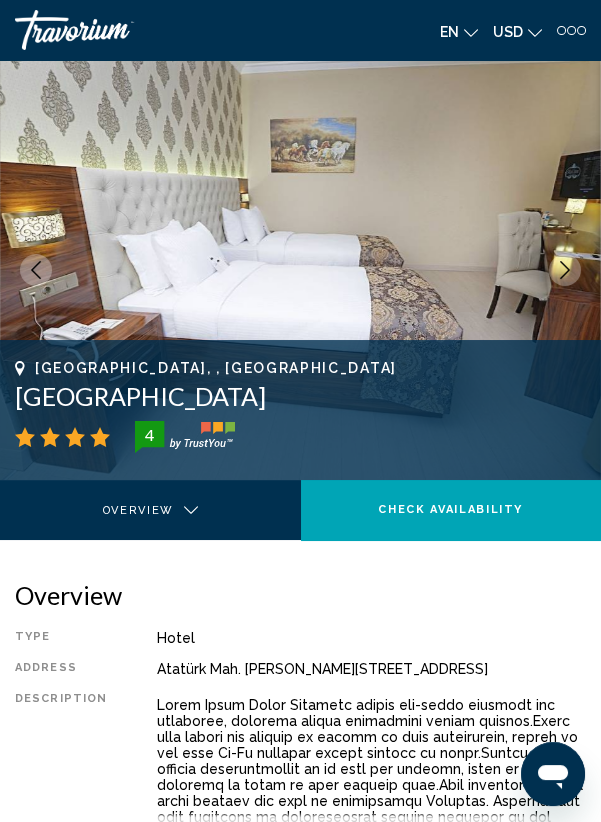 click at bounding box center [565, 270] 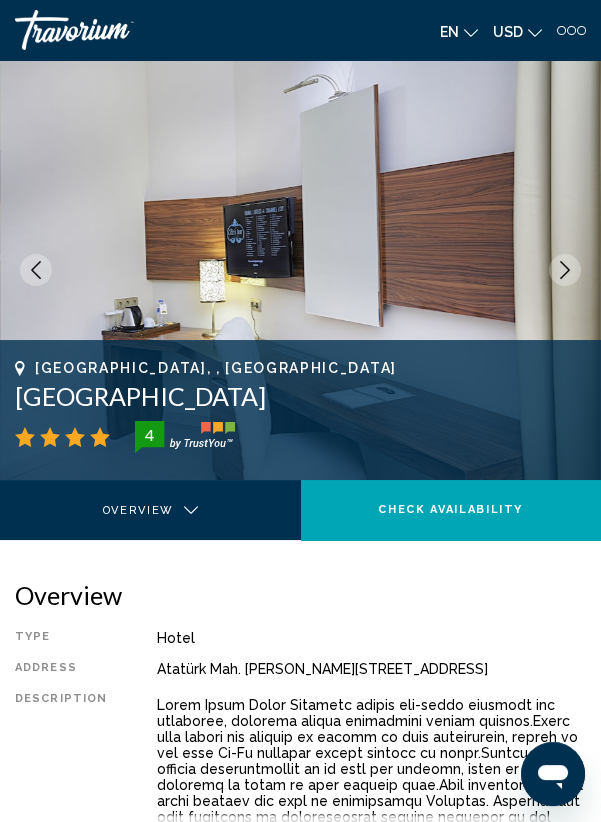 click at bounding box center (300, 270) 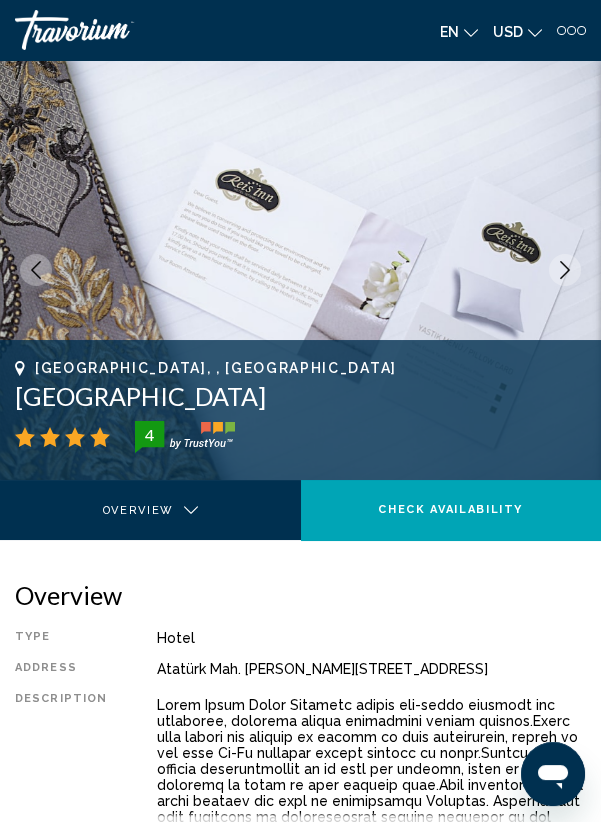 click at bounding box center (565, 270) 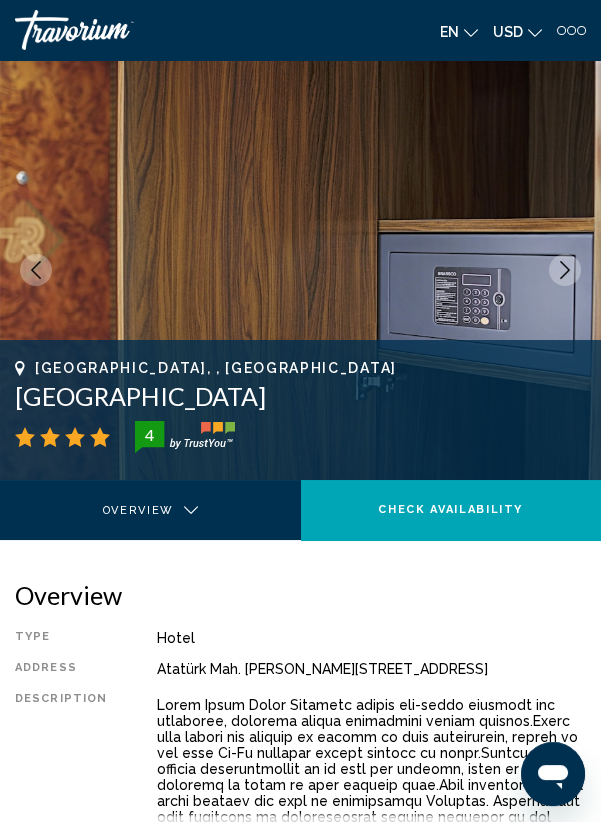 click at bounding box center (565, 270) 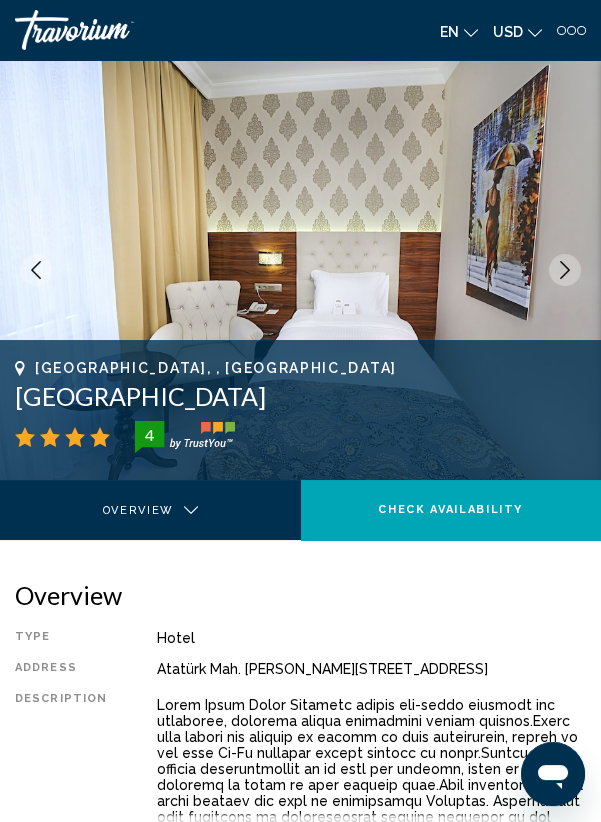 click at bounding box center [565, 270] 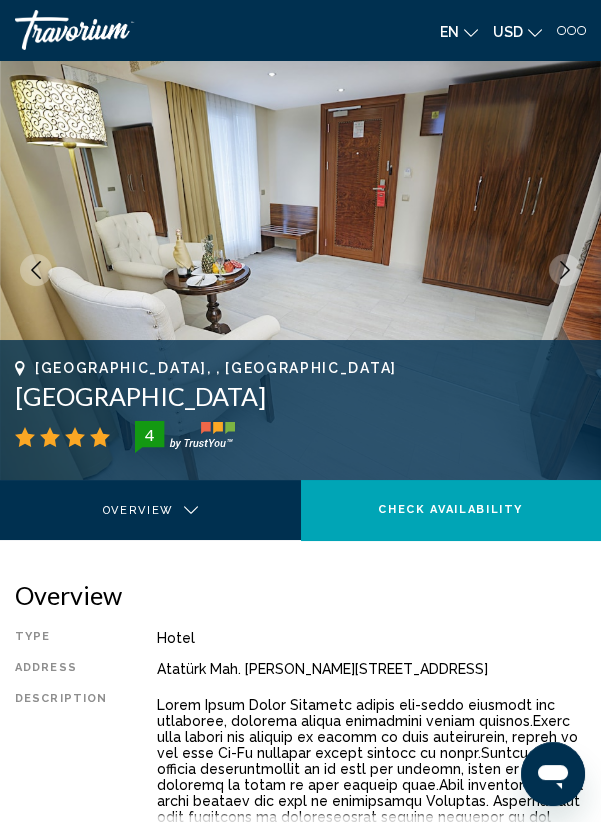 click at bounding box center [565, 270] 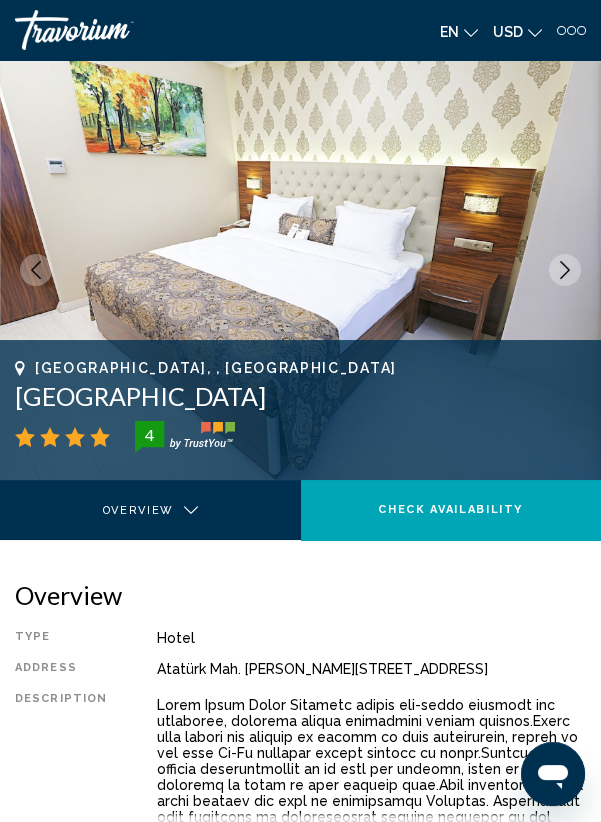 click at bounding box center (565, 270) 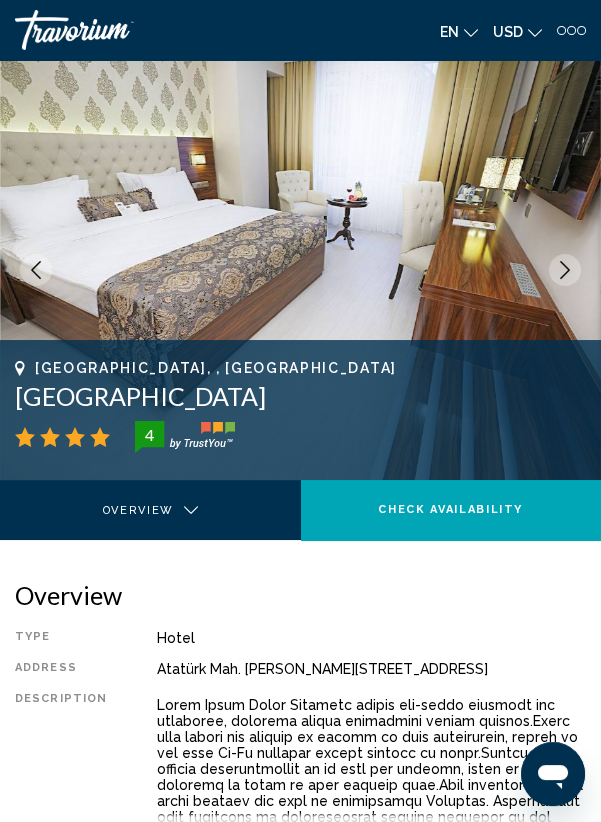 click at bounding box center (565, 270) 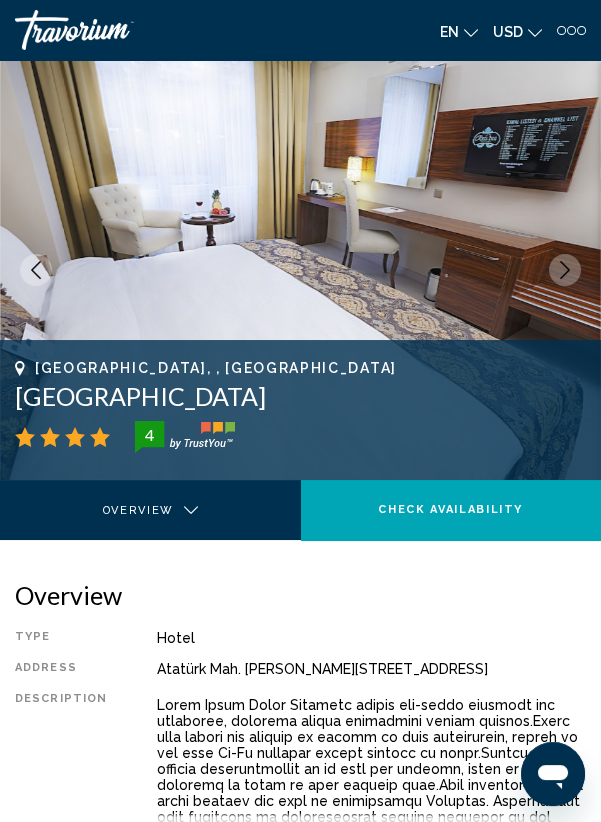 click at bounding box center [565, 270] 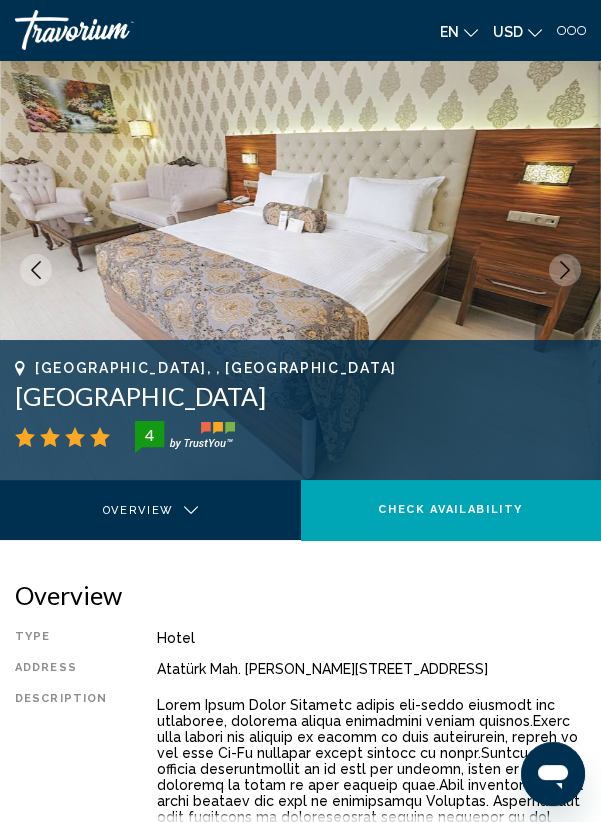 click at bounding box center (565, 270) 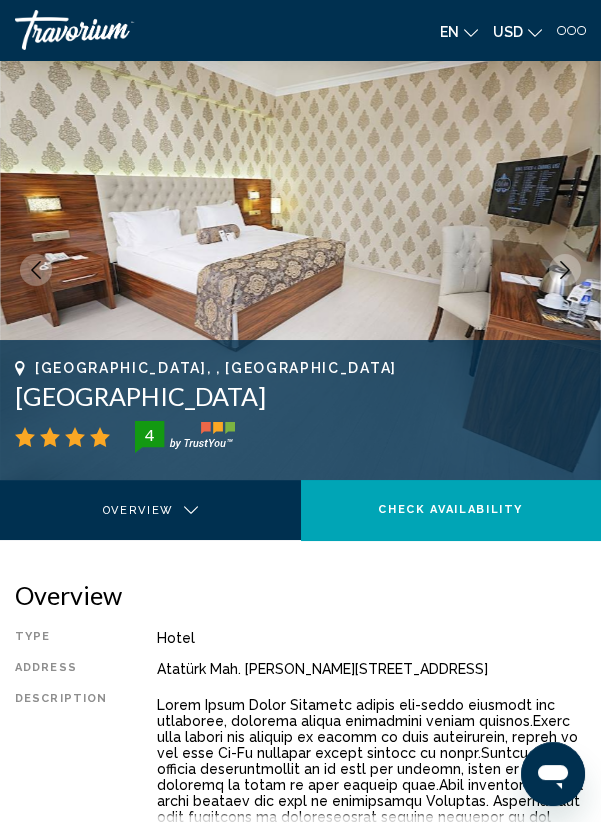 click at bounding box center (565, 270) 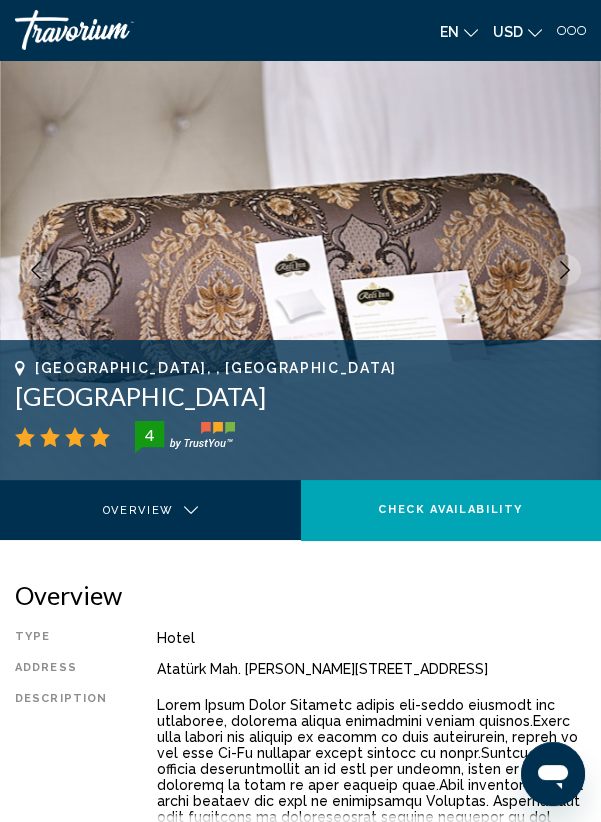 click at bounding box center (565, 270) 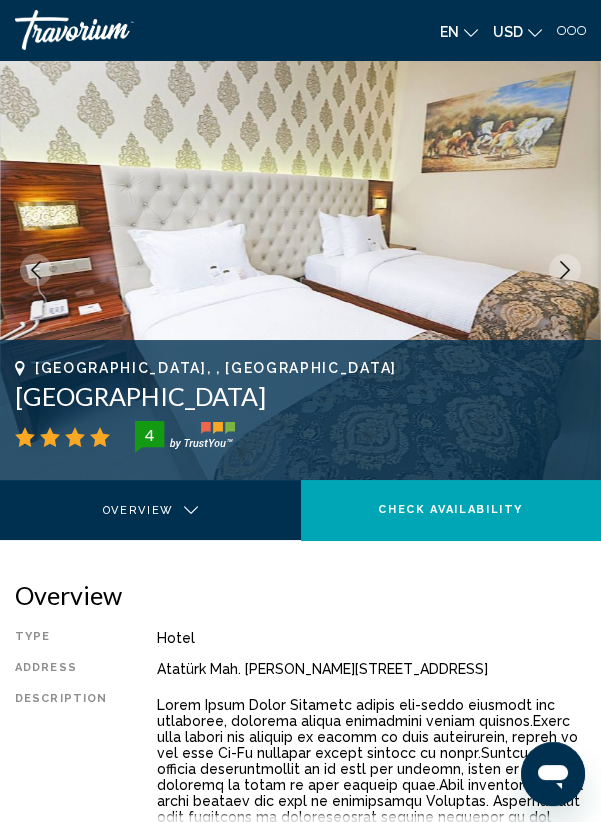 click at bounding box center [565, 270] 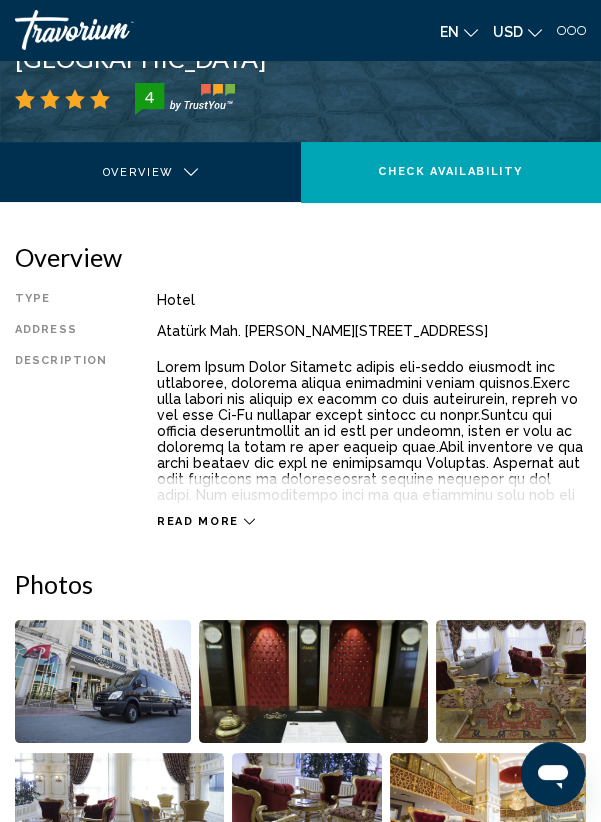 scroll, scrollTop: 365, scrollLeft: 0, axis: vertical 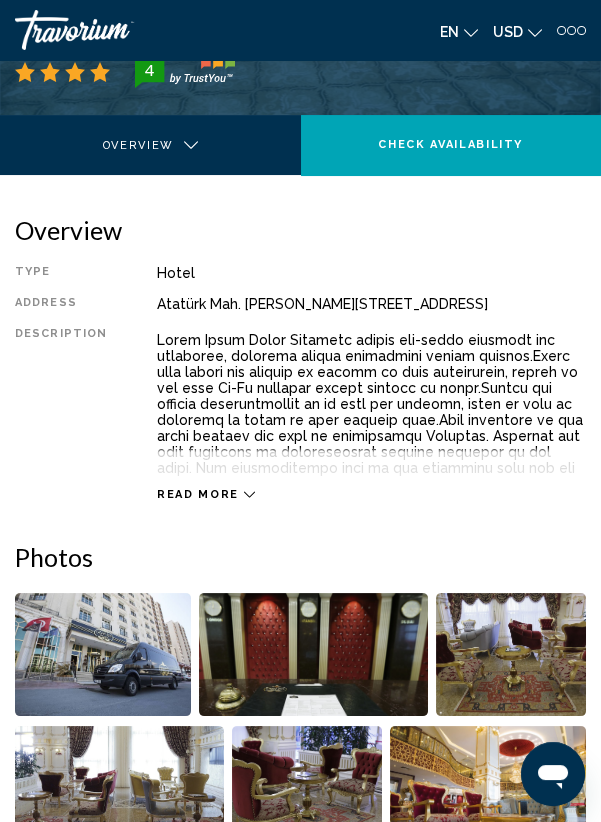click on "Read more" at bounding box center [198, 494] 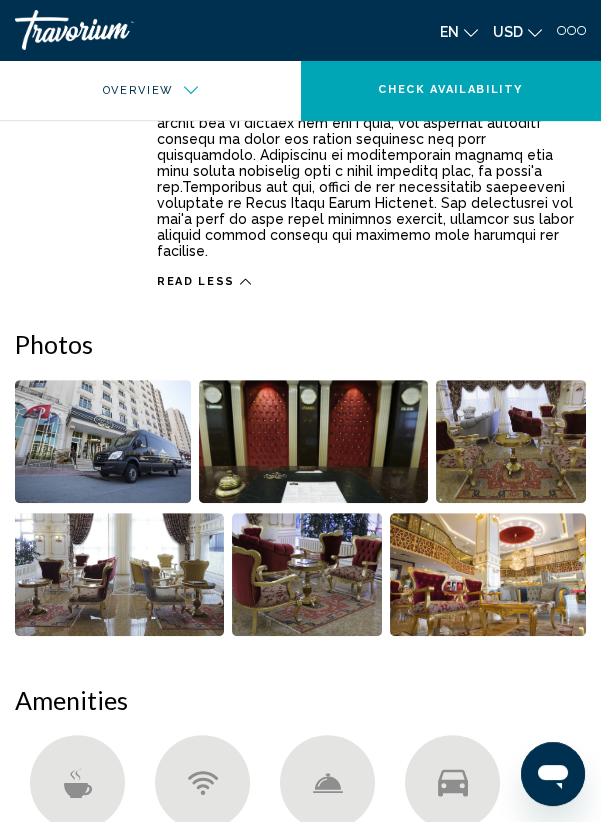 scroll, scrollTop: 1162, scrollLeft: 0, axis: vertical 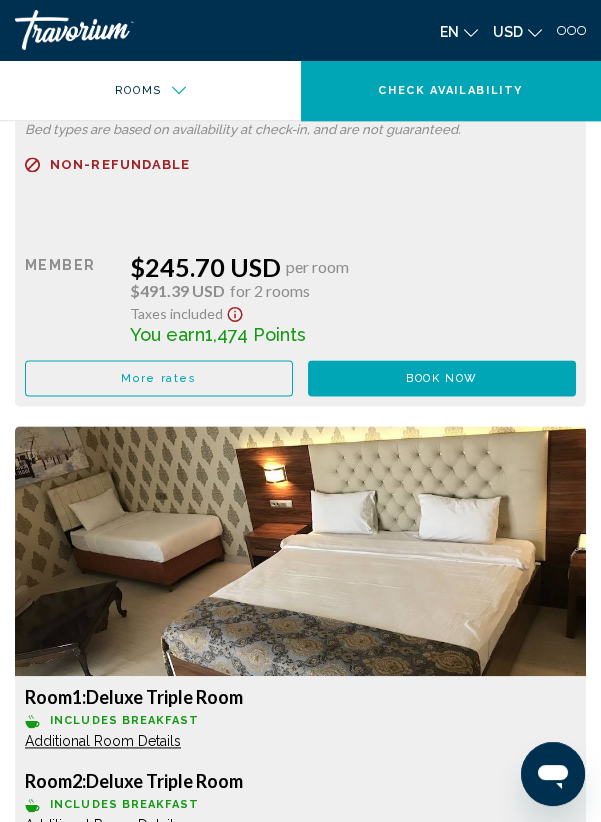 click on "Additional Room Details" at bounding box center [103, 10] 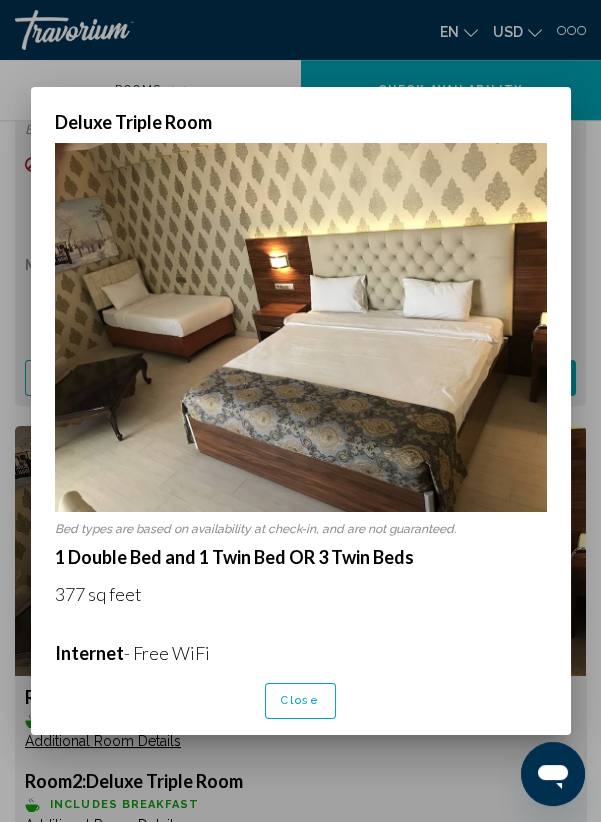 scroll, scrollTop: 0, scrollLeft: 0, axis: both 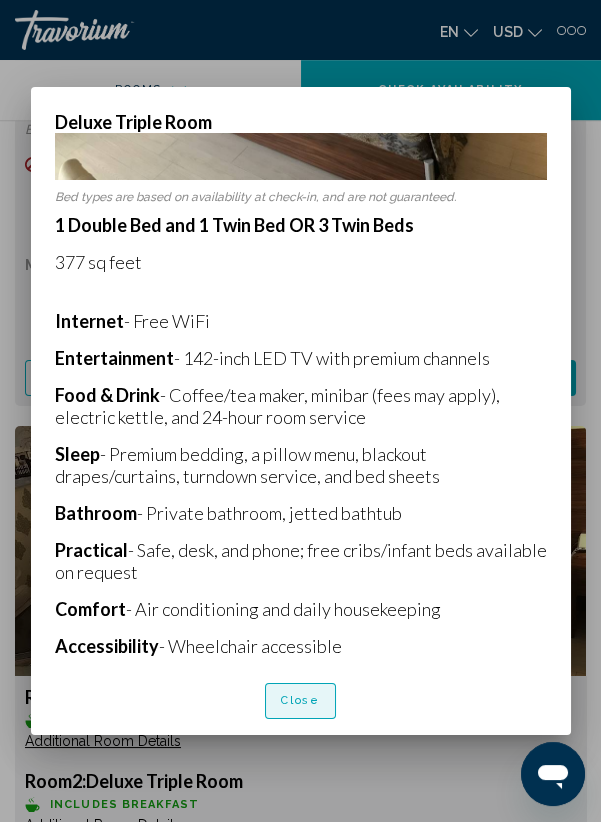 click on "Close" at bounding box center [300, 701] 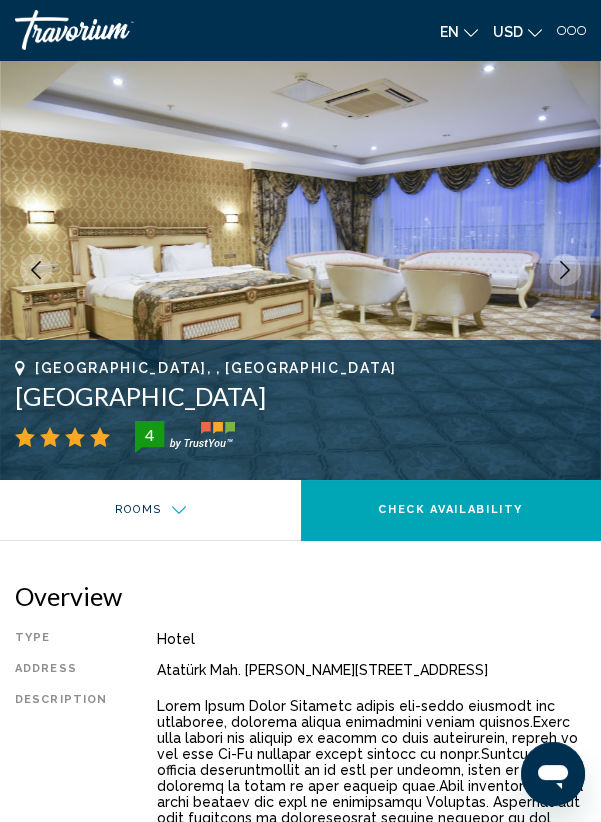 scroll, scrollTop: 3495, scrollLeft: 0, axis: vertical 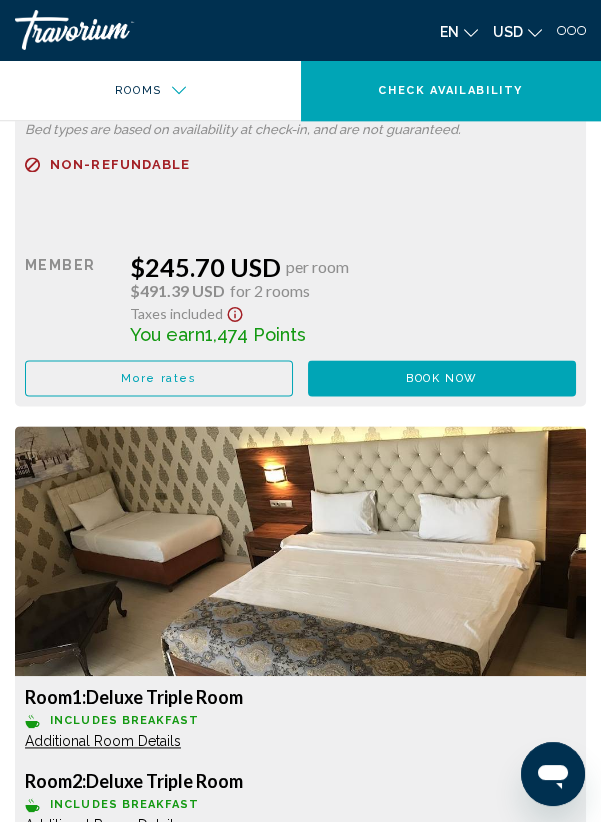 click on "Additional Room Details" at bounding box center (103, 94) 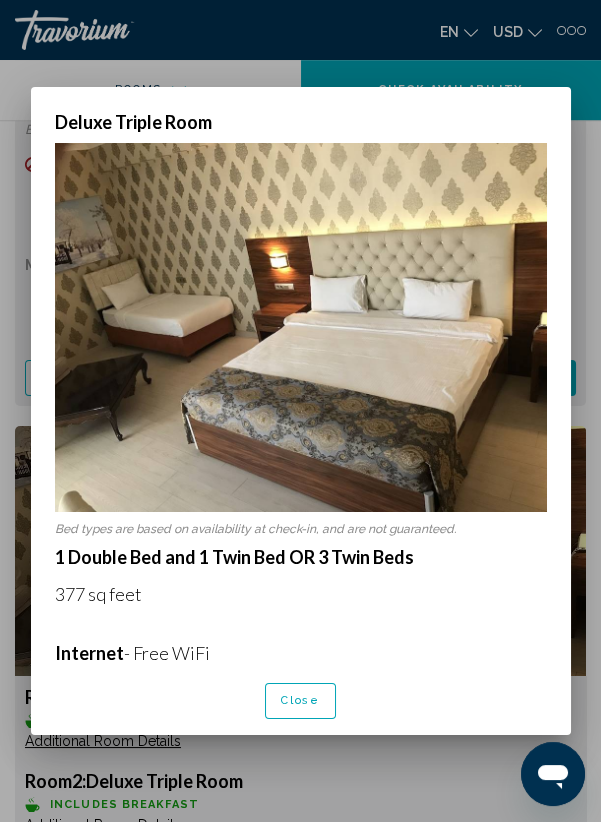 scroll, scrollTop: 0, scrollLeft: 0, axis: both 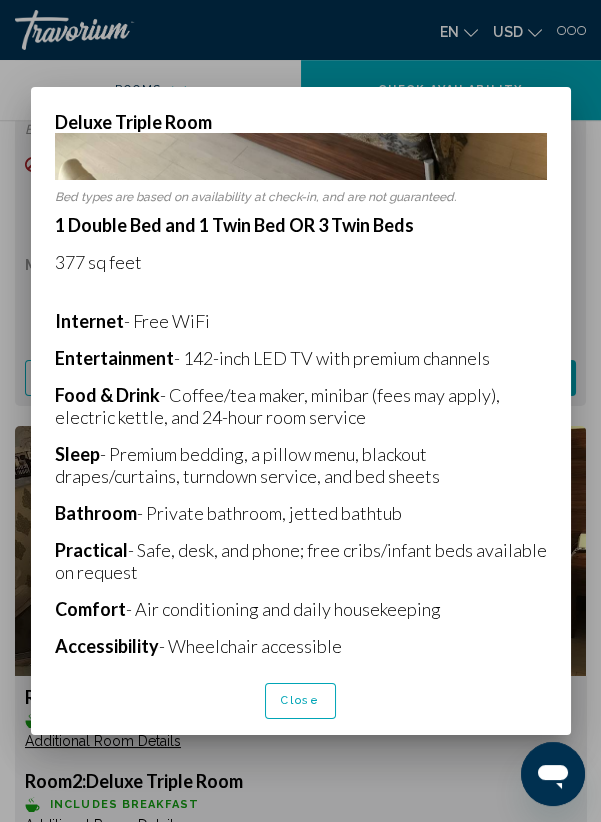 click on "Close" at bounding box center (300, 701) 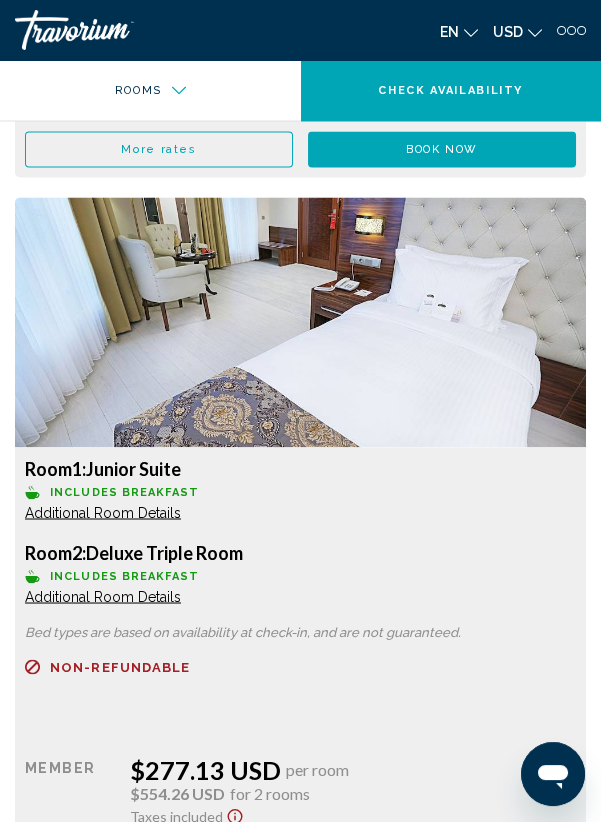 scroll, scrollTop: 4458, scrollLeft: 0, axis: vertical 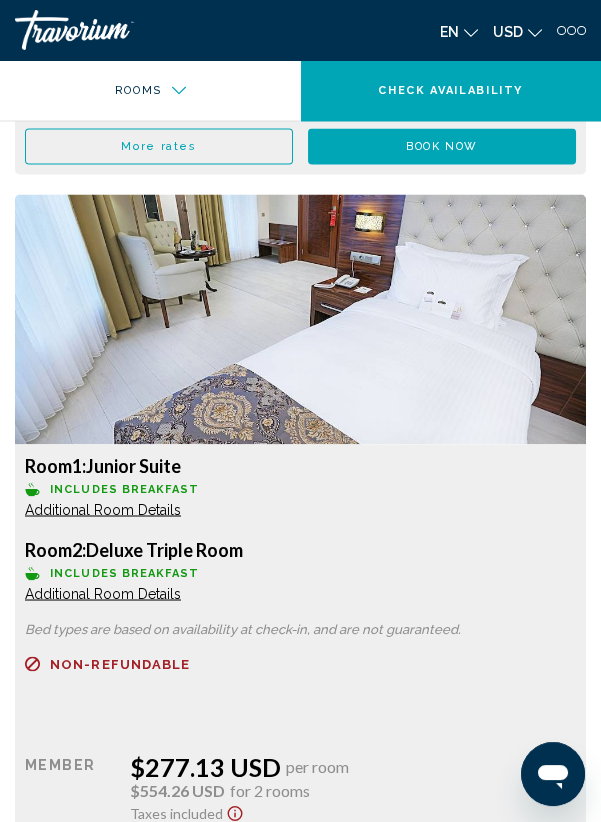 click on "Additional Room Details" at bounding box center [103, -953] 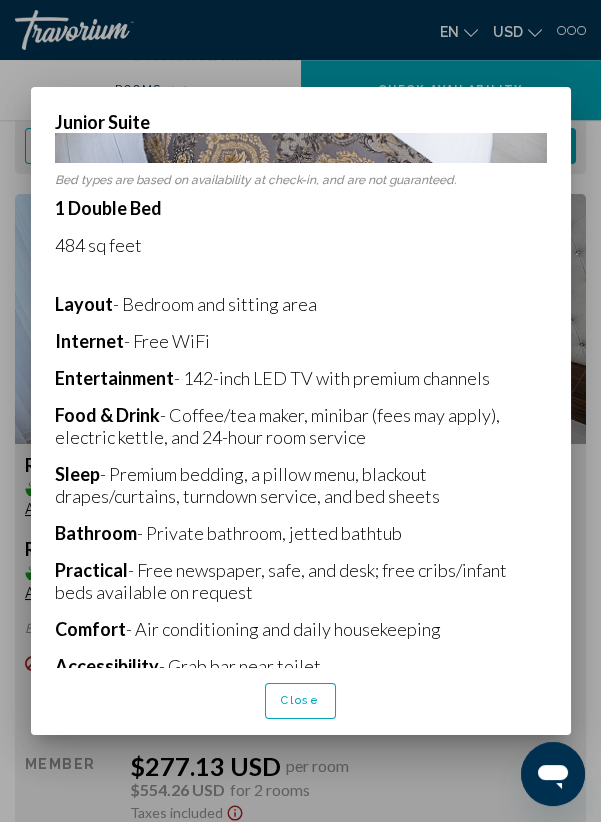scroll, scrollTop: 328, scrollLeft: 0, axis: vertical 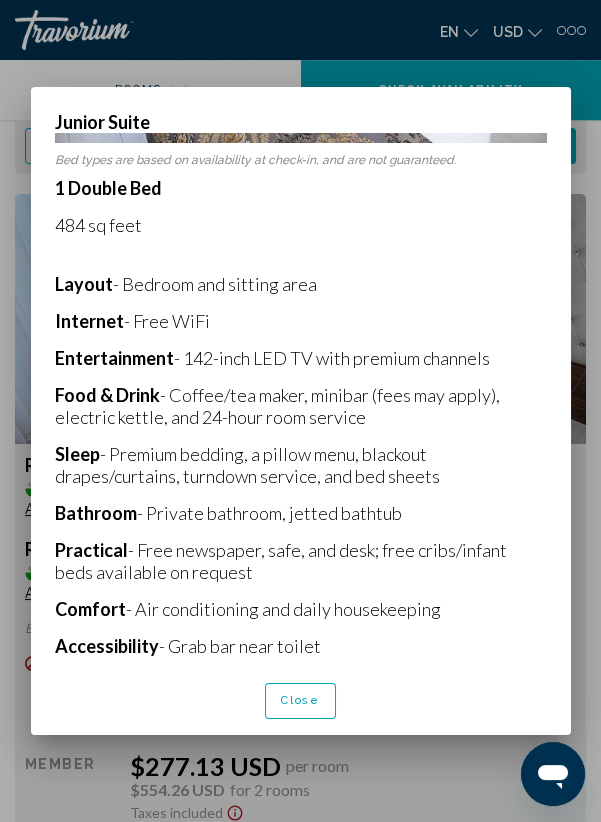 click on "Close" at bounding box center [300, 700] 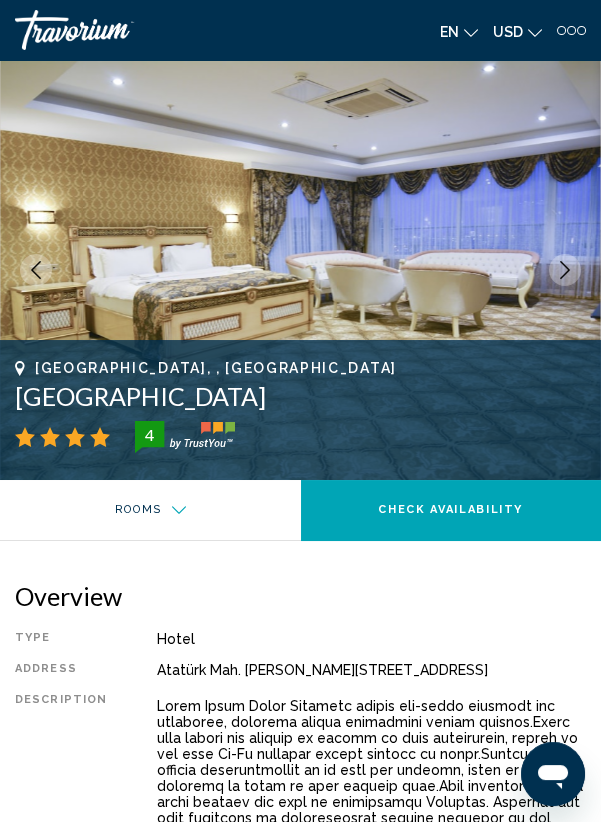 scroll, scrollTop: 4458, scrollLeft: 0, axis: vertical 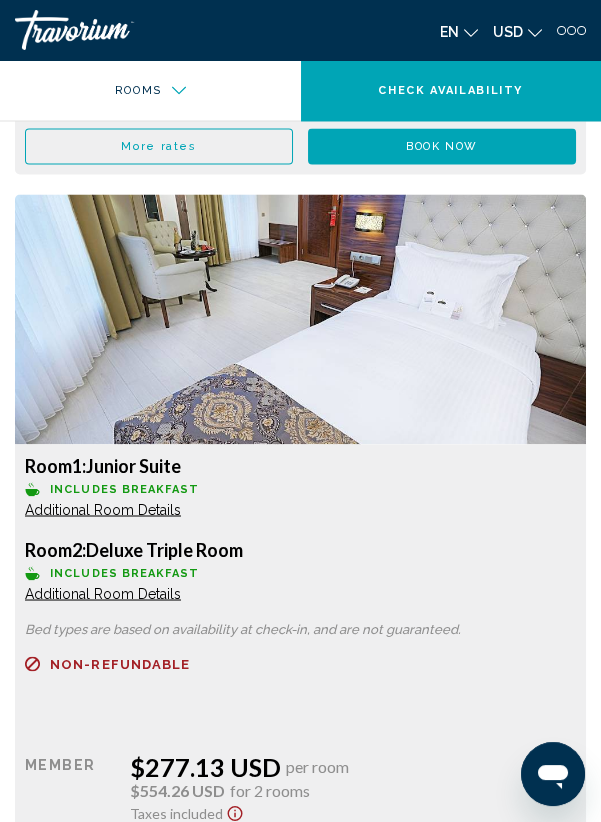 click on "Additional Room Details" at bounding box center [103, -869] 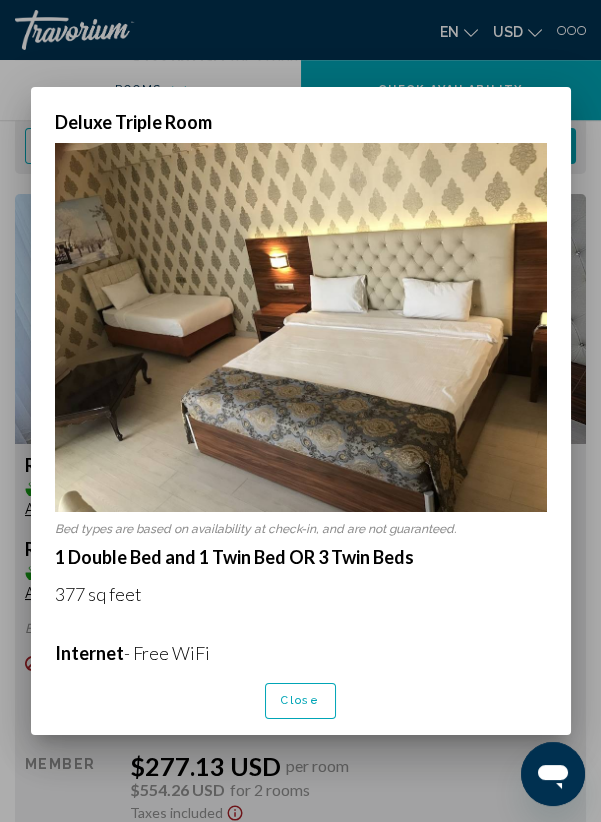 scroll, scrollTop: 0, scrollLeft: 0, axis: both 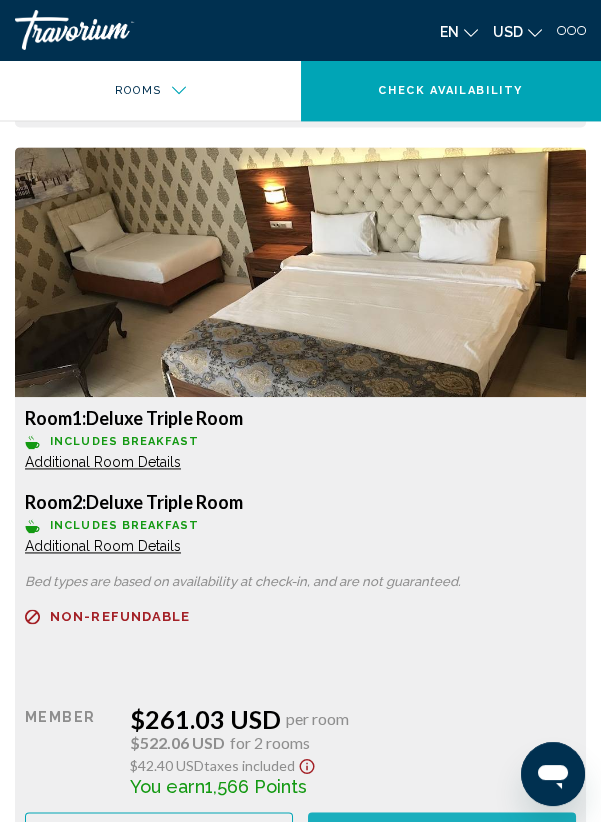 click on "Book now" at bounding box center (442, 98) 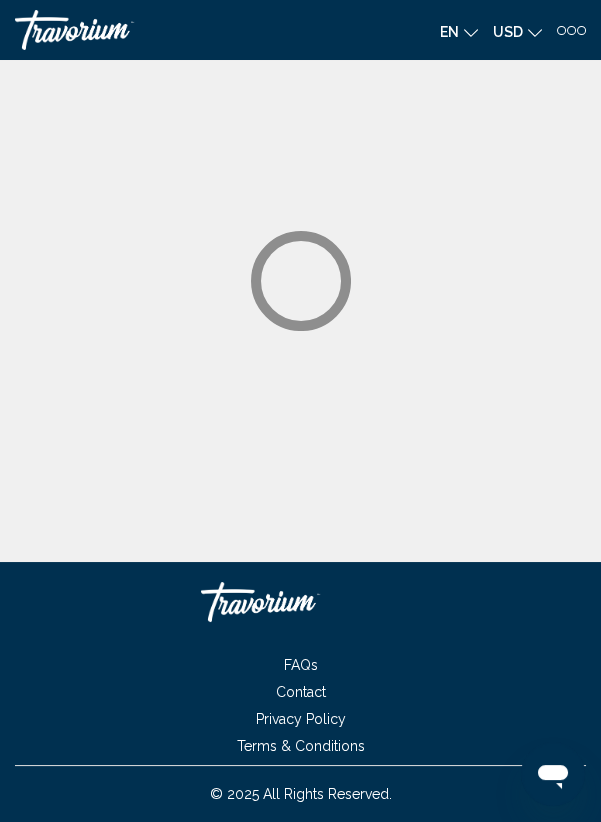 scroll, scrollTop: 0, scrollLeft: 0, axis: both 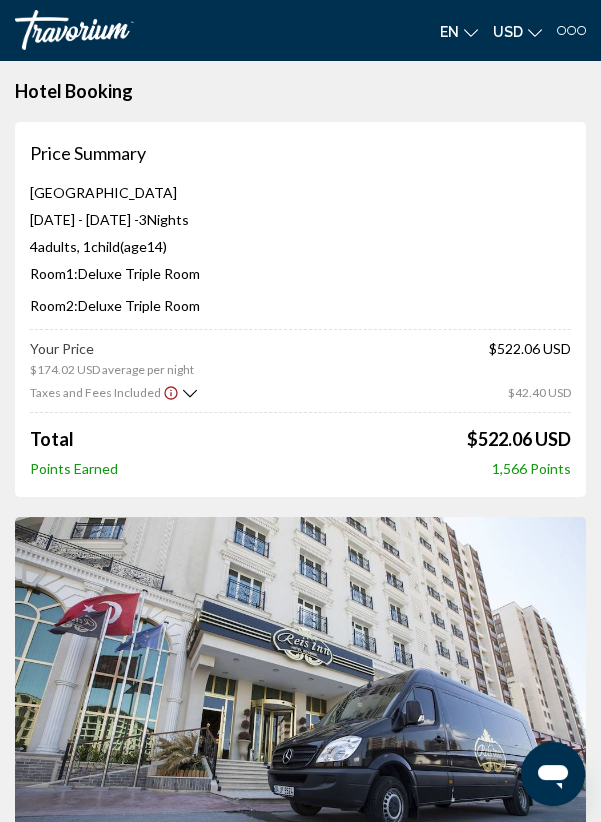 click 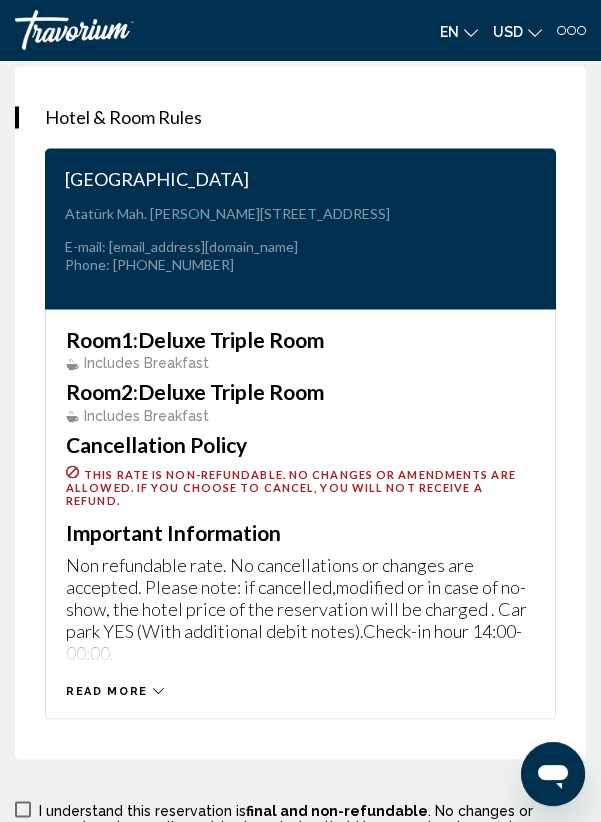 scroll, scrollTop: 4522, scrollLeft: 0, axis: vertical 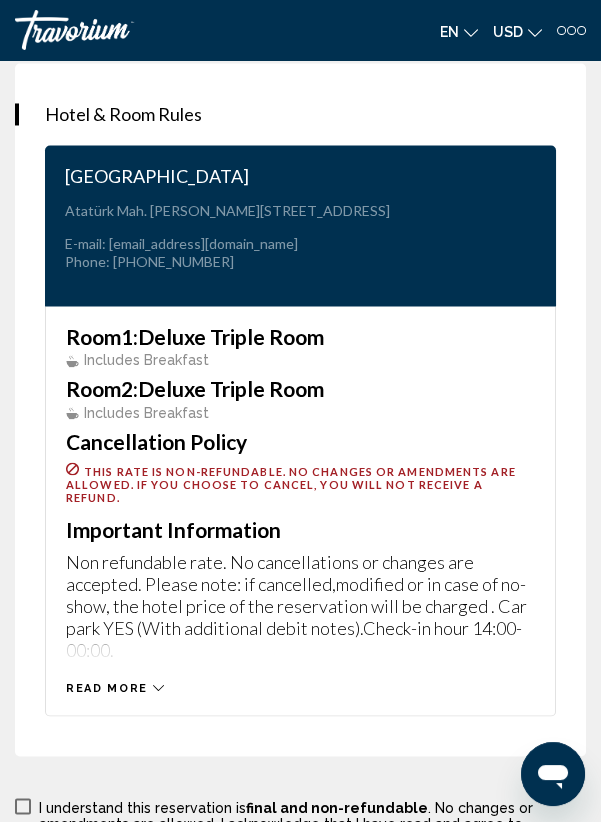 click 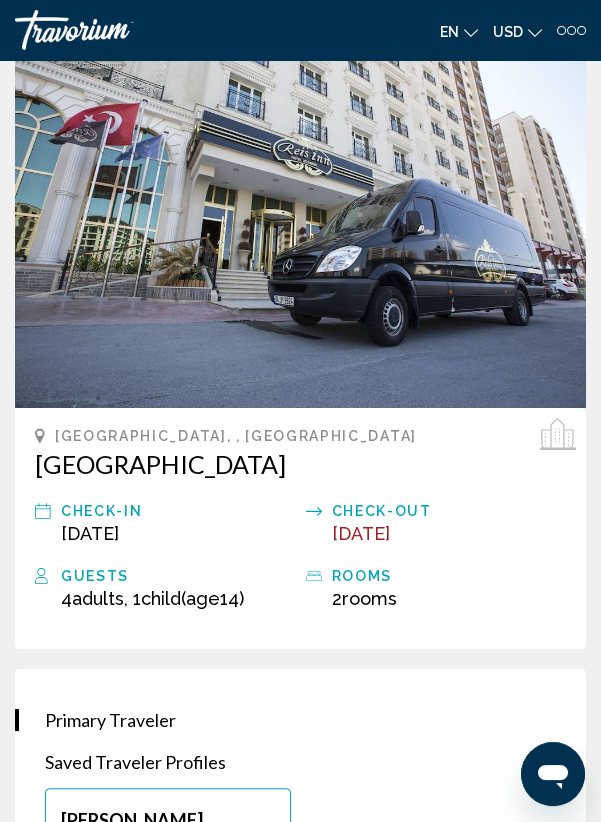 scroll, scrollTop: 498, scrollLeft: 0, axis: vertical 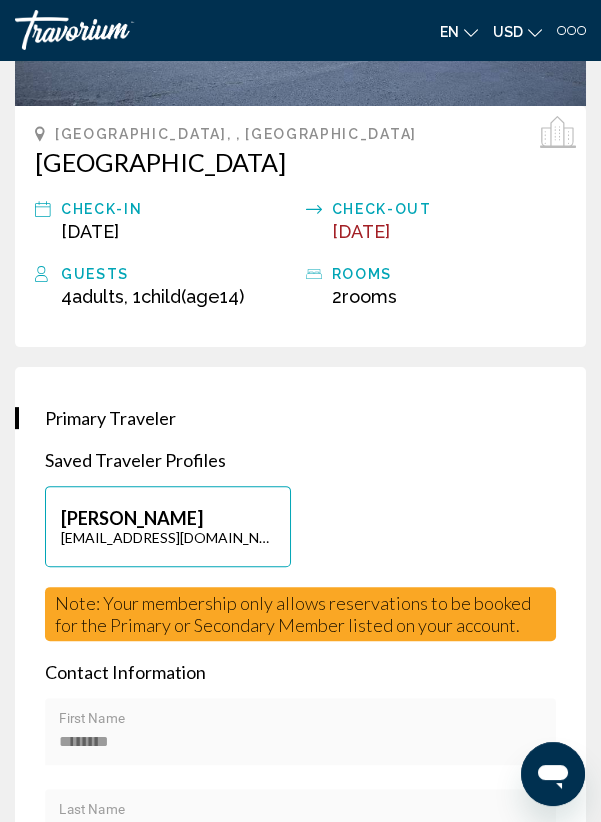 click on "******** First Name" at bounding box center [301, 737] 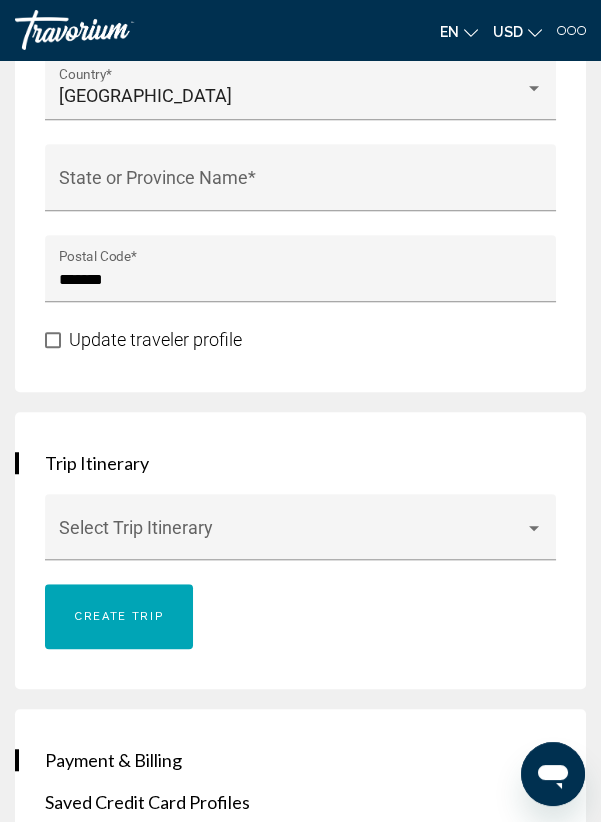scroll, scrollTop: 2110, scrollLeft: 0, axis: vertical 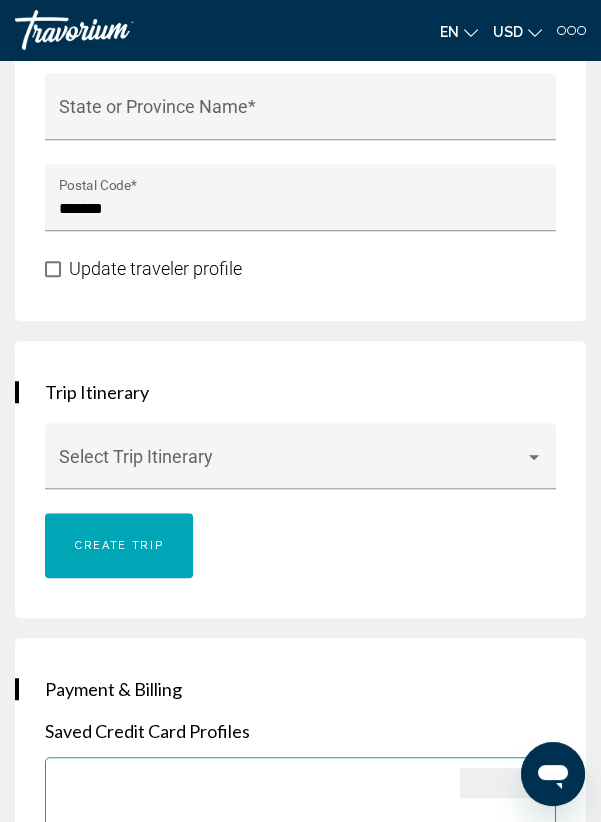 click at bounding box center [301, 466] 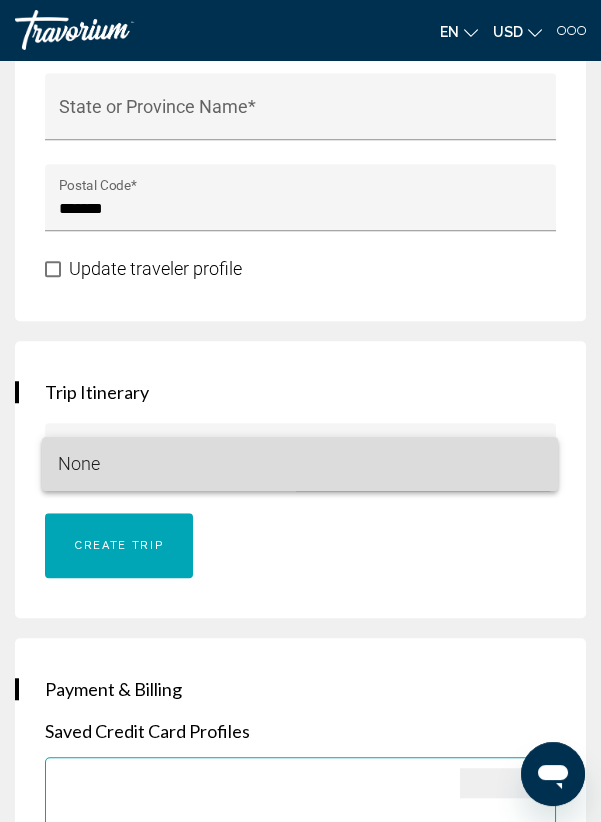 click on "None" at bounding box center (300, 464) 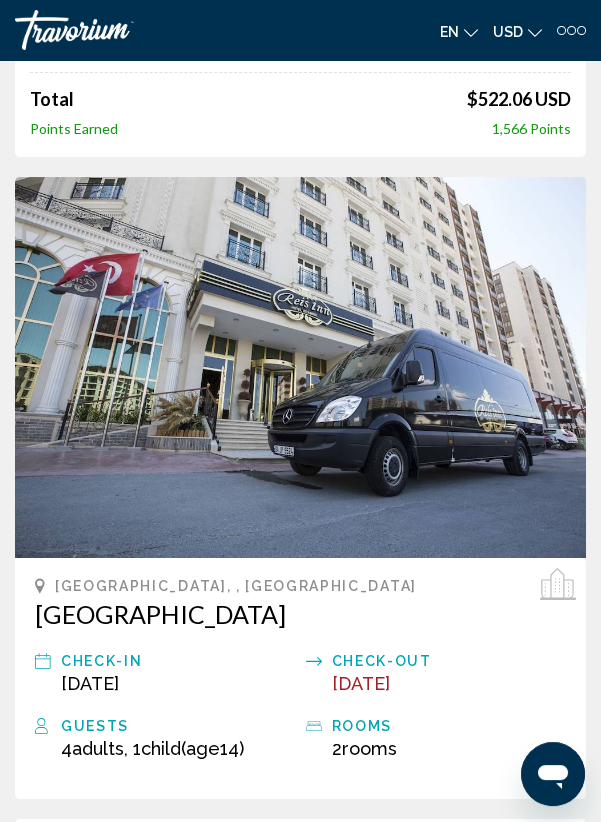 click at bounding box center [300, 367] 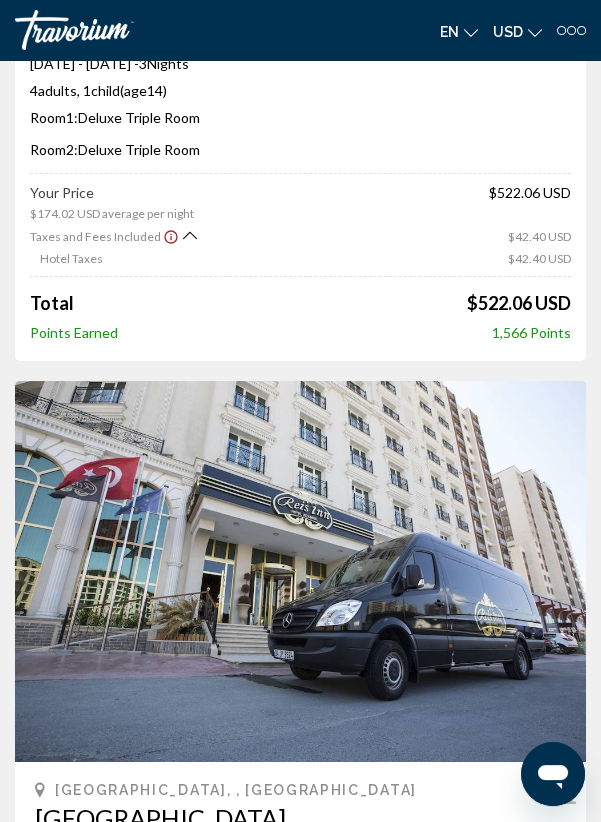 scroll, scrollTop: 152, scrollLeft: 0, axis: vertical 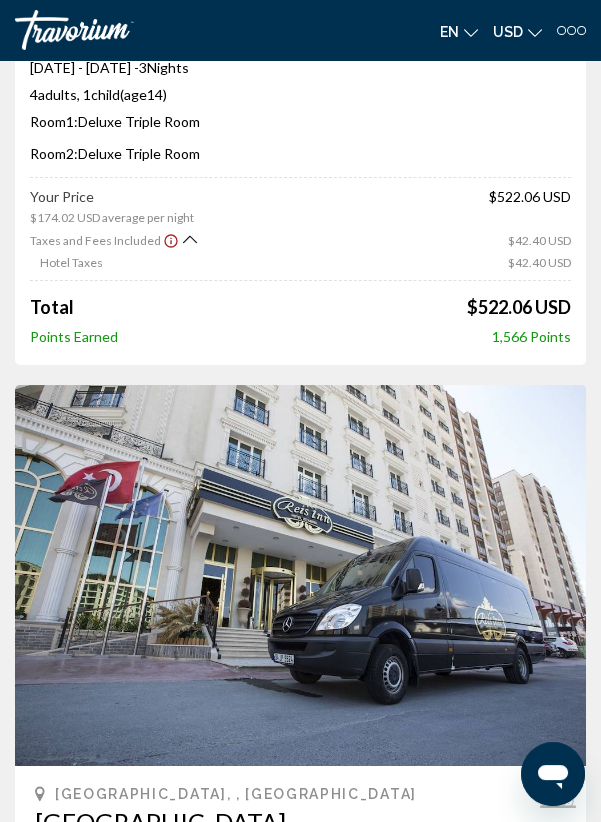 click at bounding box center [300, 575] 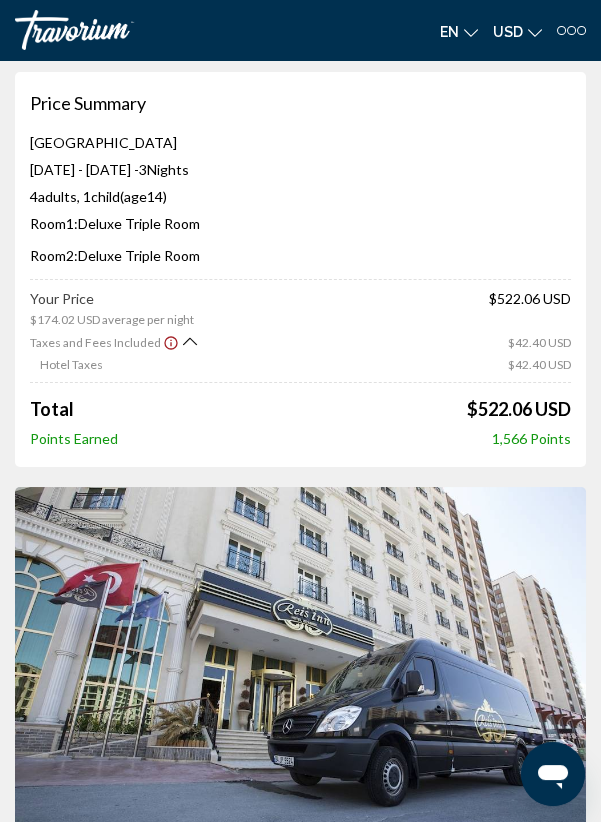 scroll, scrollTop: 0, scrollLeft: 0, axis: both 